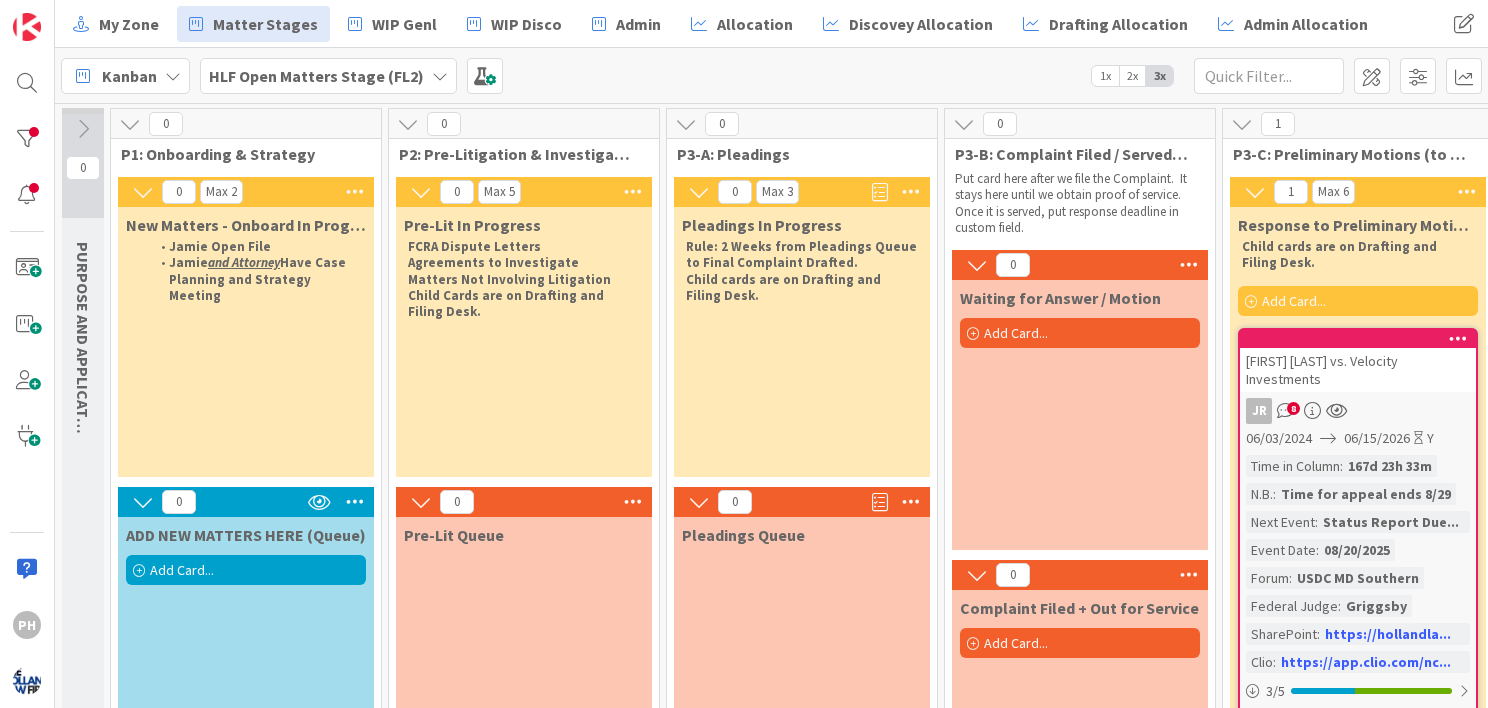 scroll, scrollTop: 0, scrollLeft: 0, axis: both 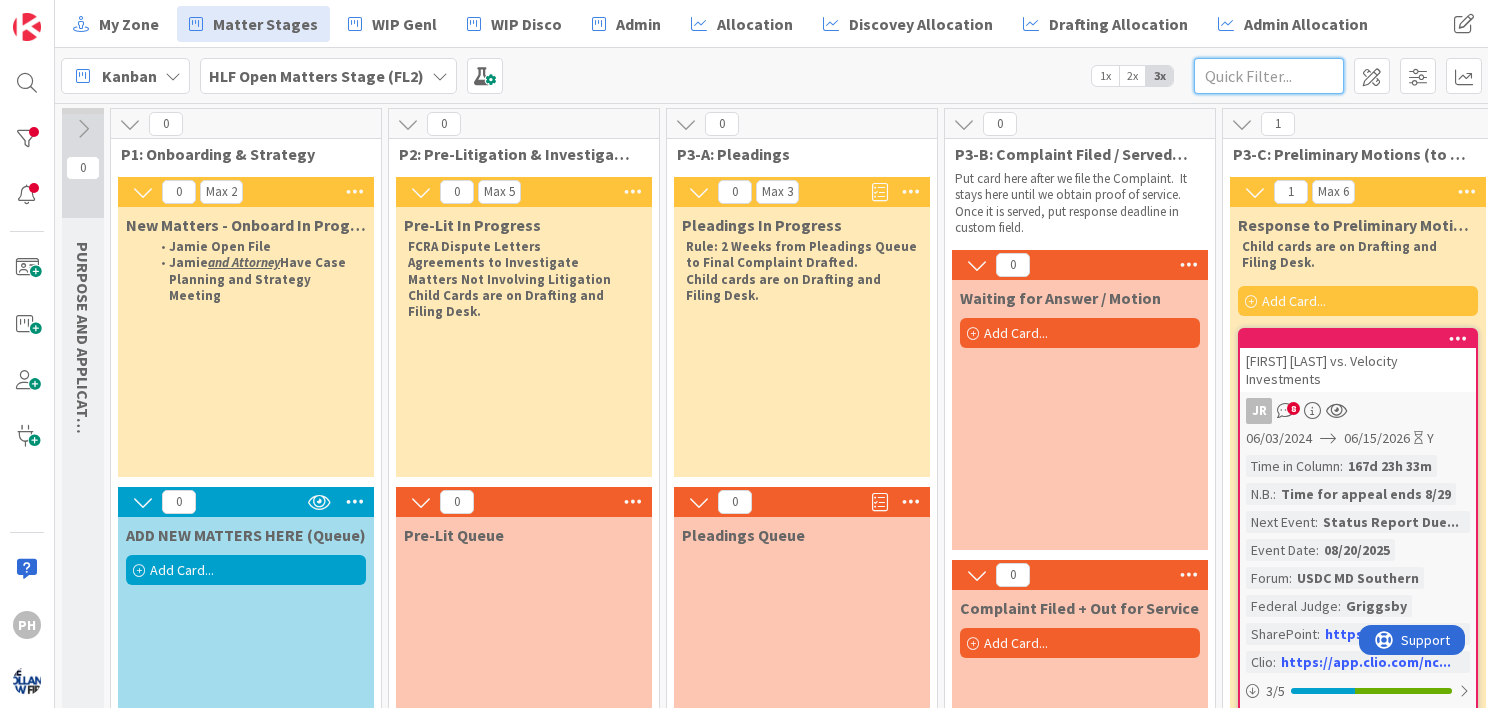 click at bounding box center (1269, 76) 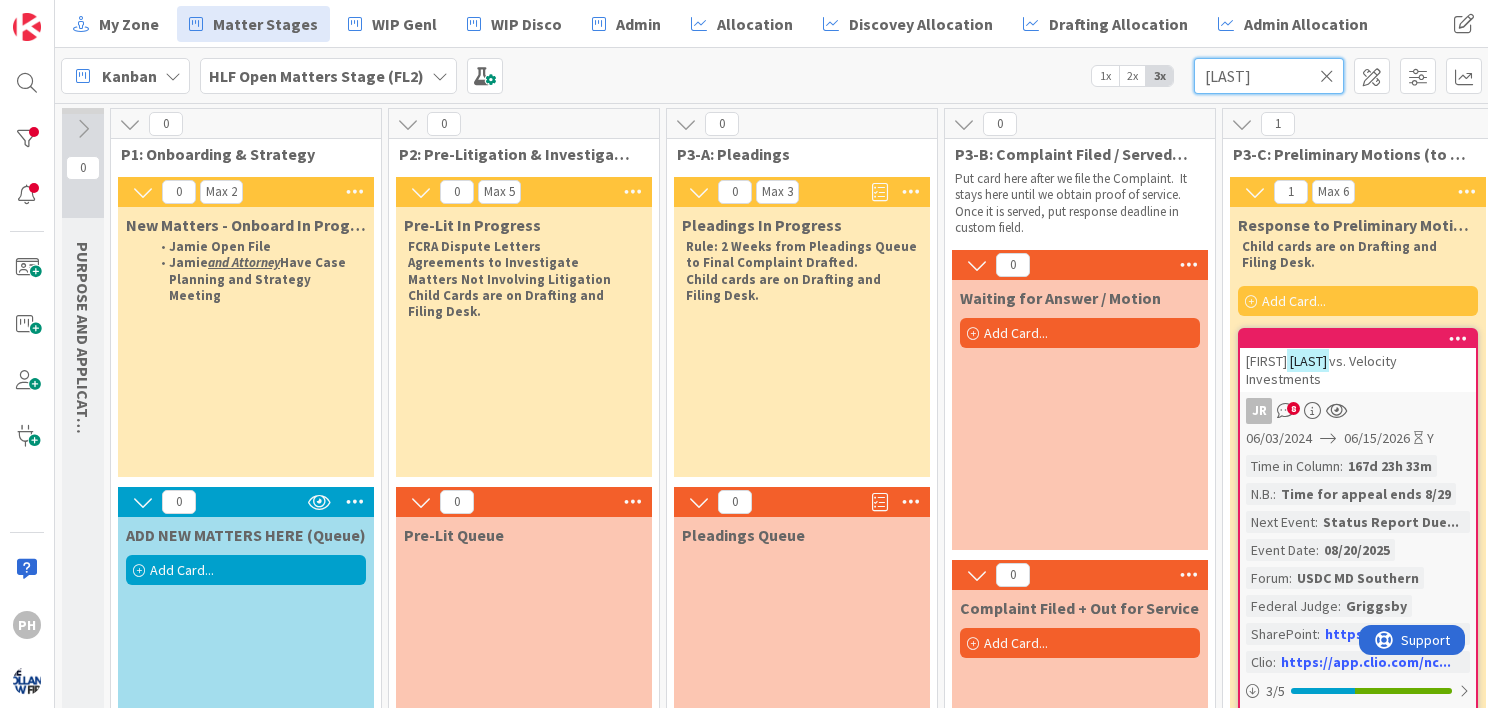 type on "[LAST]" 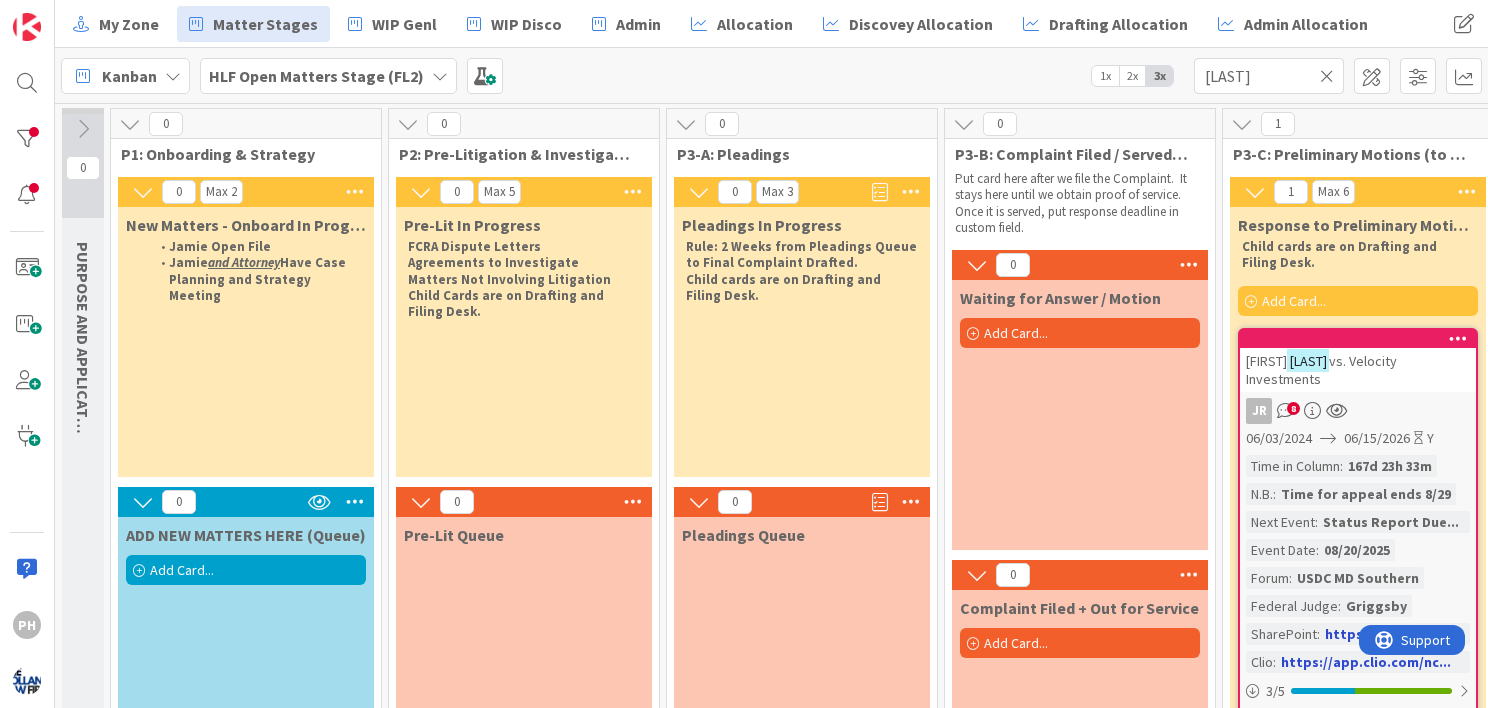 click on "[FIRST] [LAST] vs. Velocity Investments" at bounding box center [1358, 370] 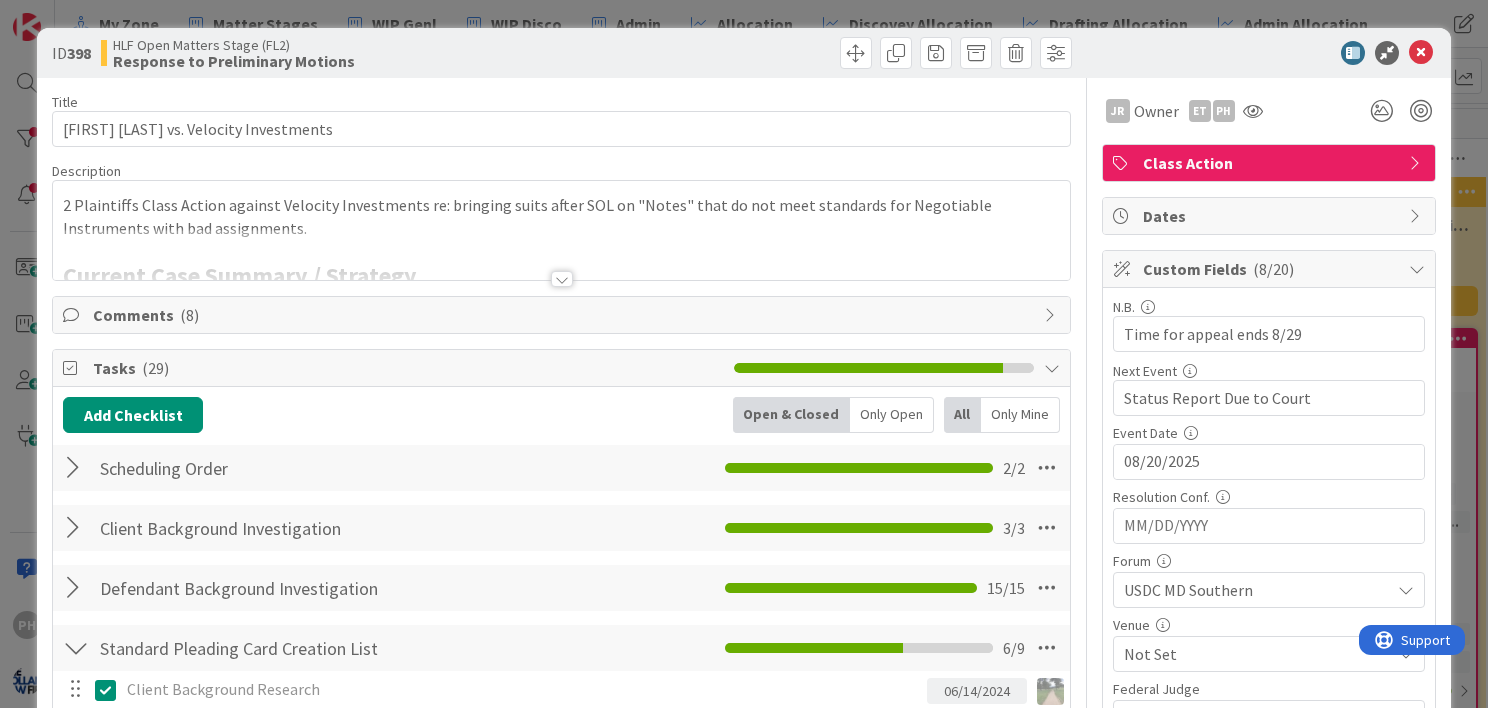 scroll, scrollTop: 0, scrollLeft: 0, axis: both 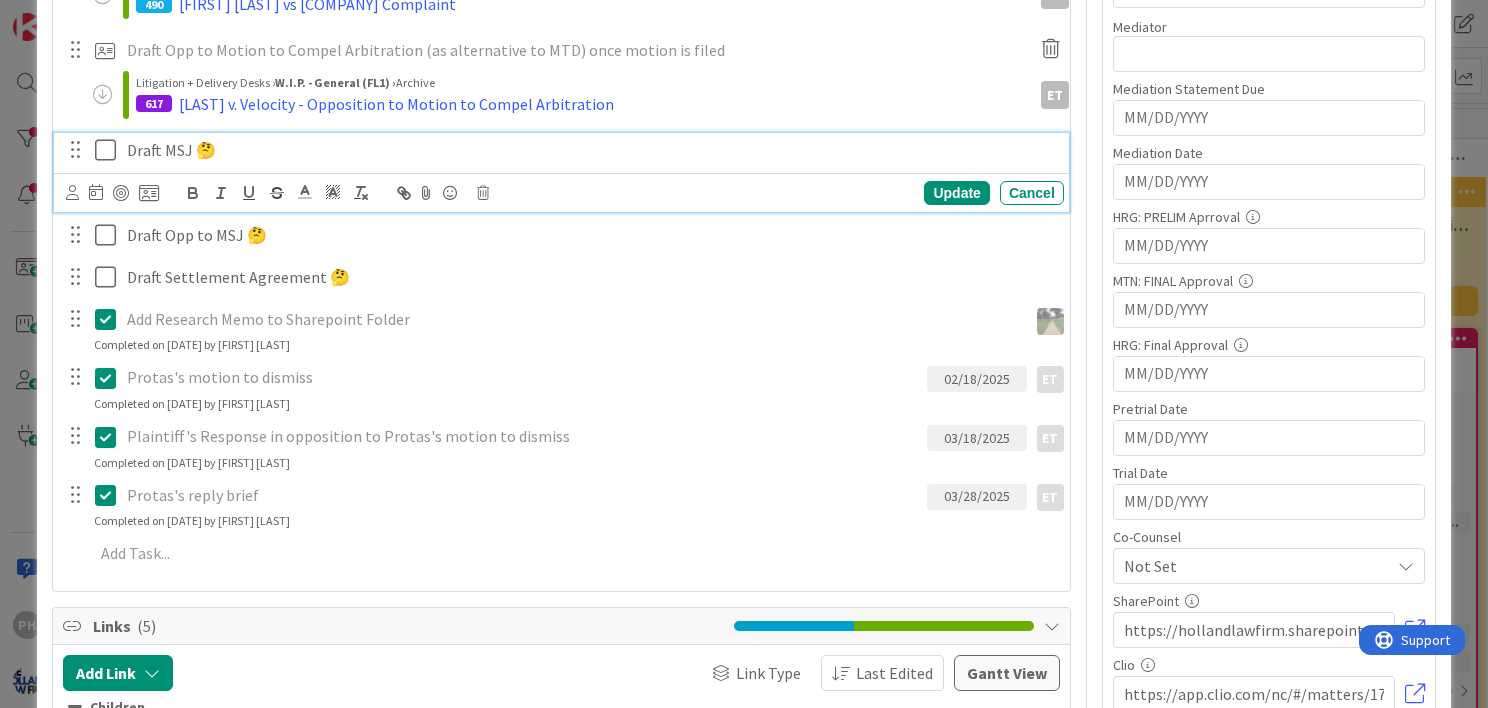 click on "Draft MSJ 🤔" at bounding box center (591, 150) 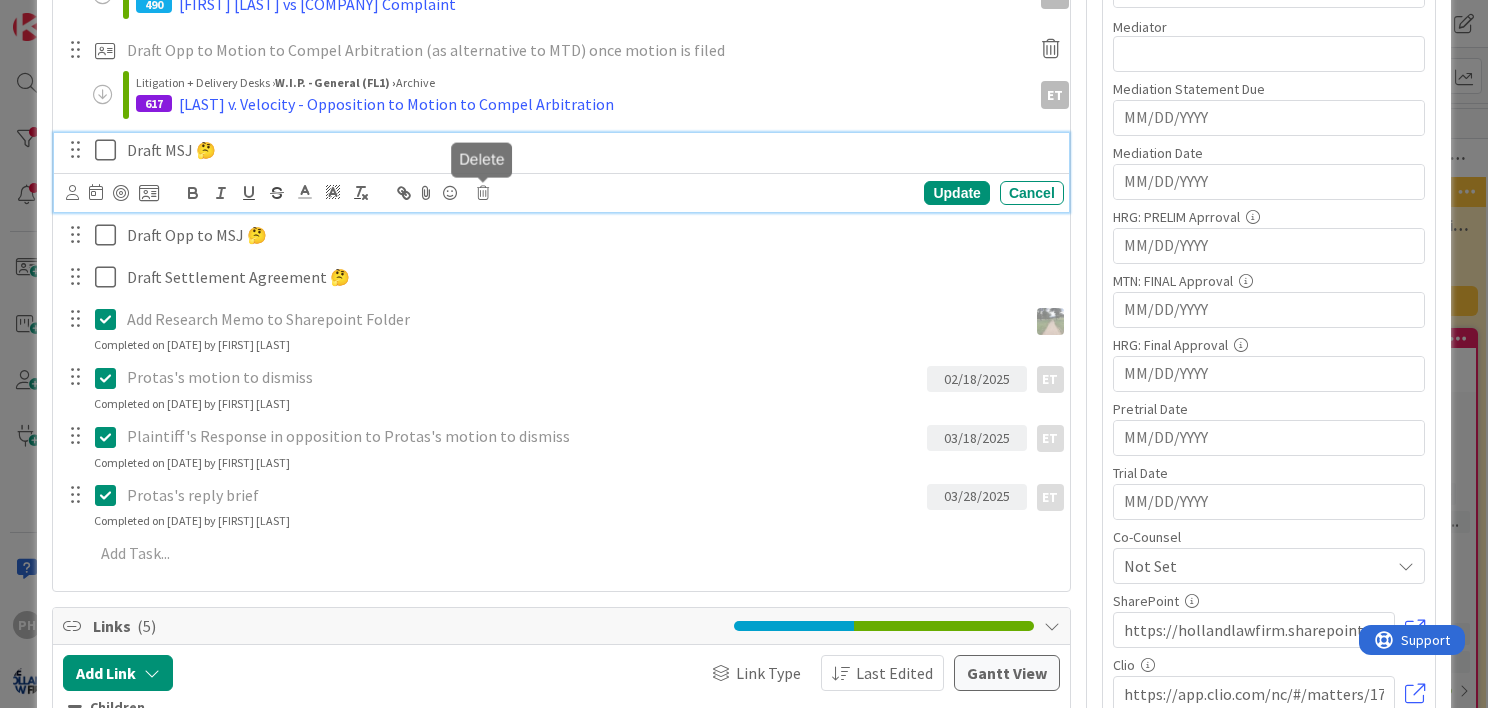 click at bounding box center [483, 193] 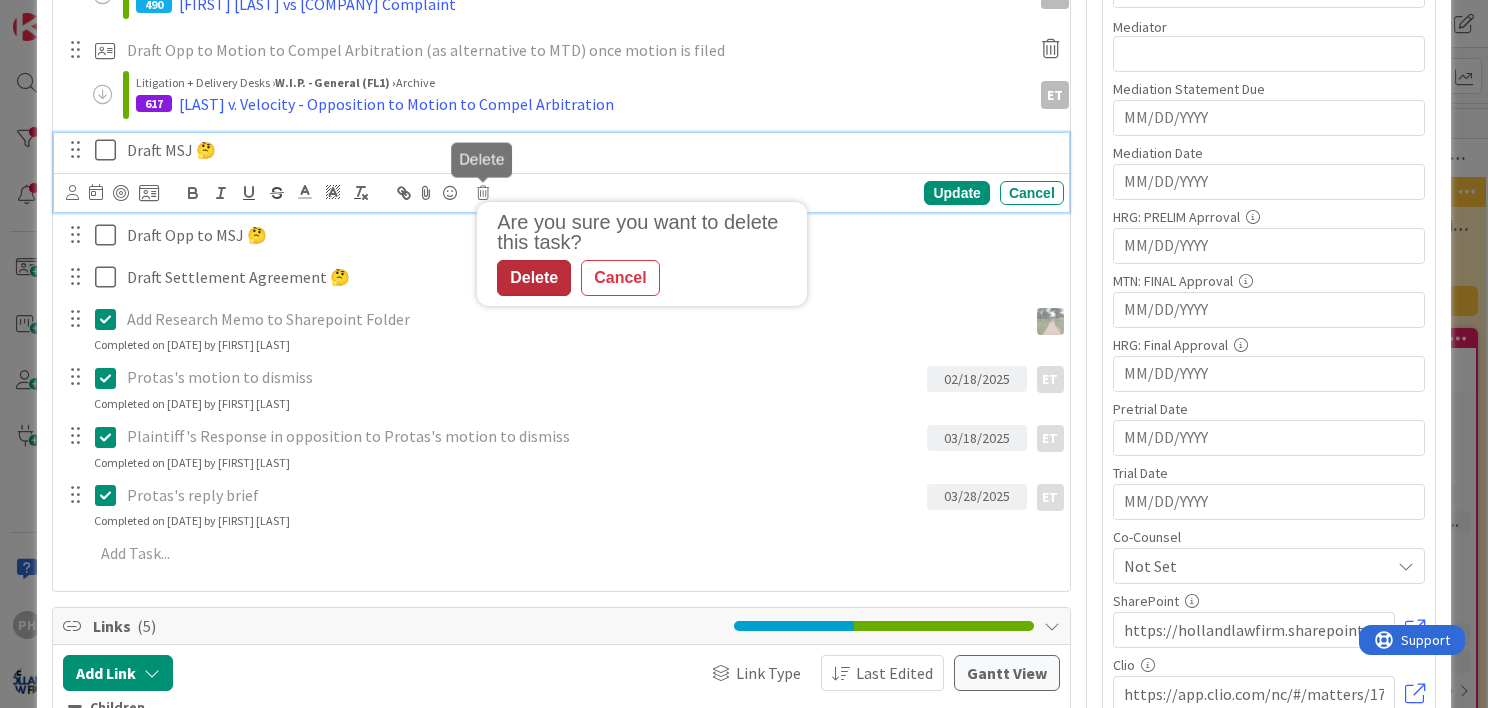 click on "Delete" at bounding box center [534, 278] 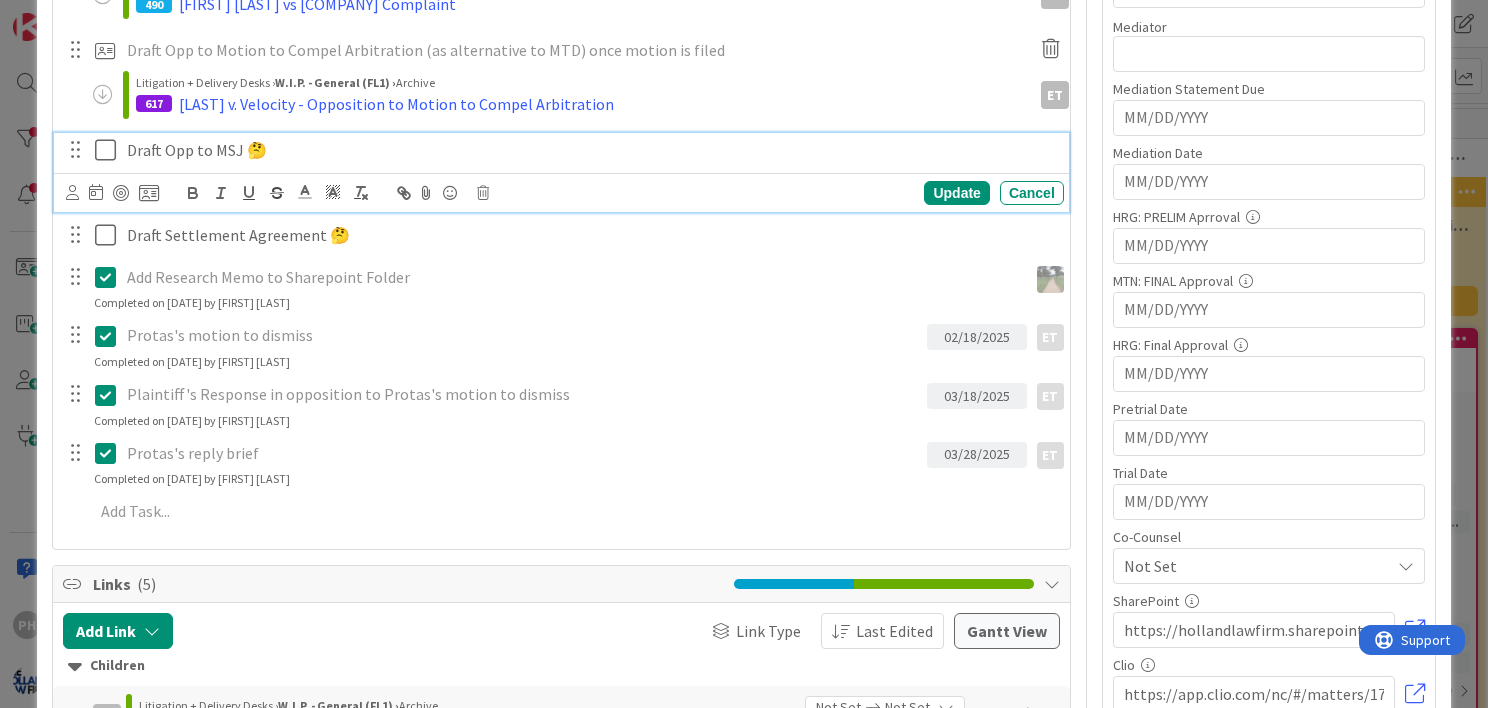 click on "Draft Opp to MSJ 🤔" at bounding box center (591, 150) 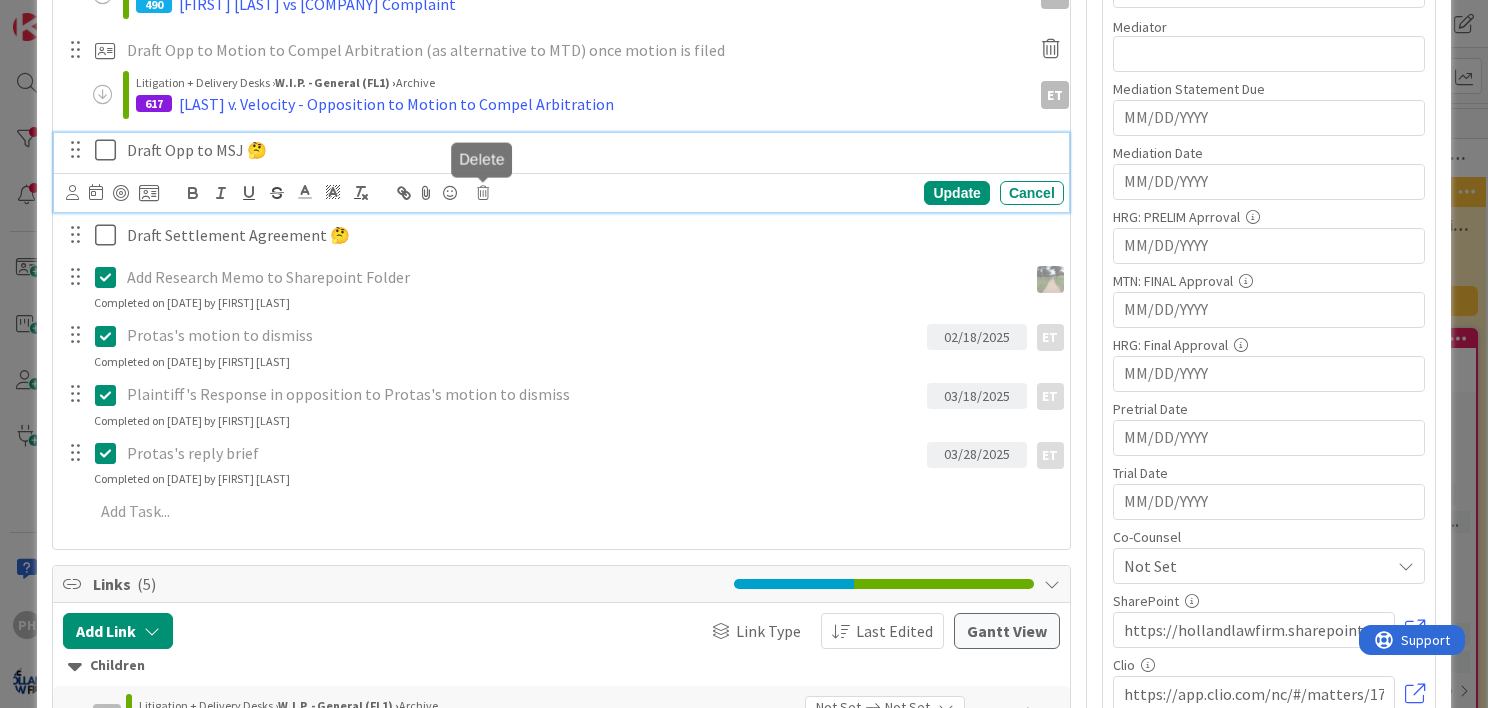 click at bounding box center (483, 193) 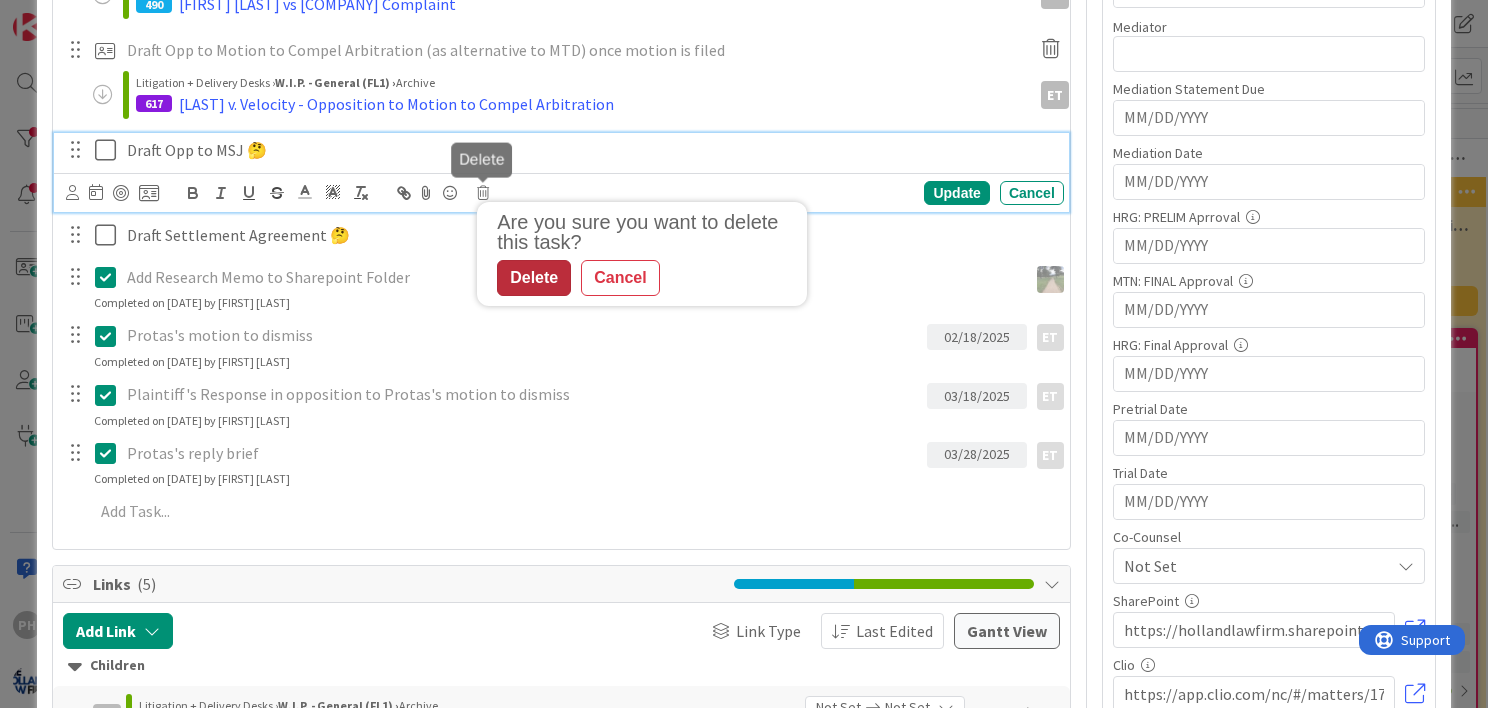 click on "Delete" at bounding box center [534, 278] 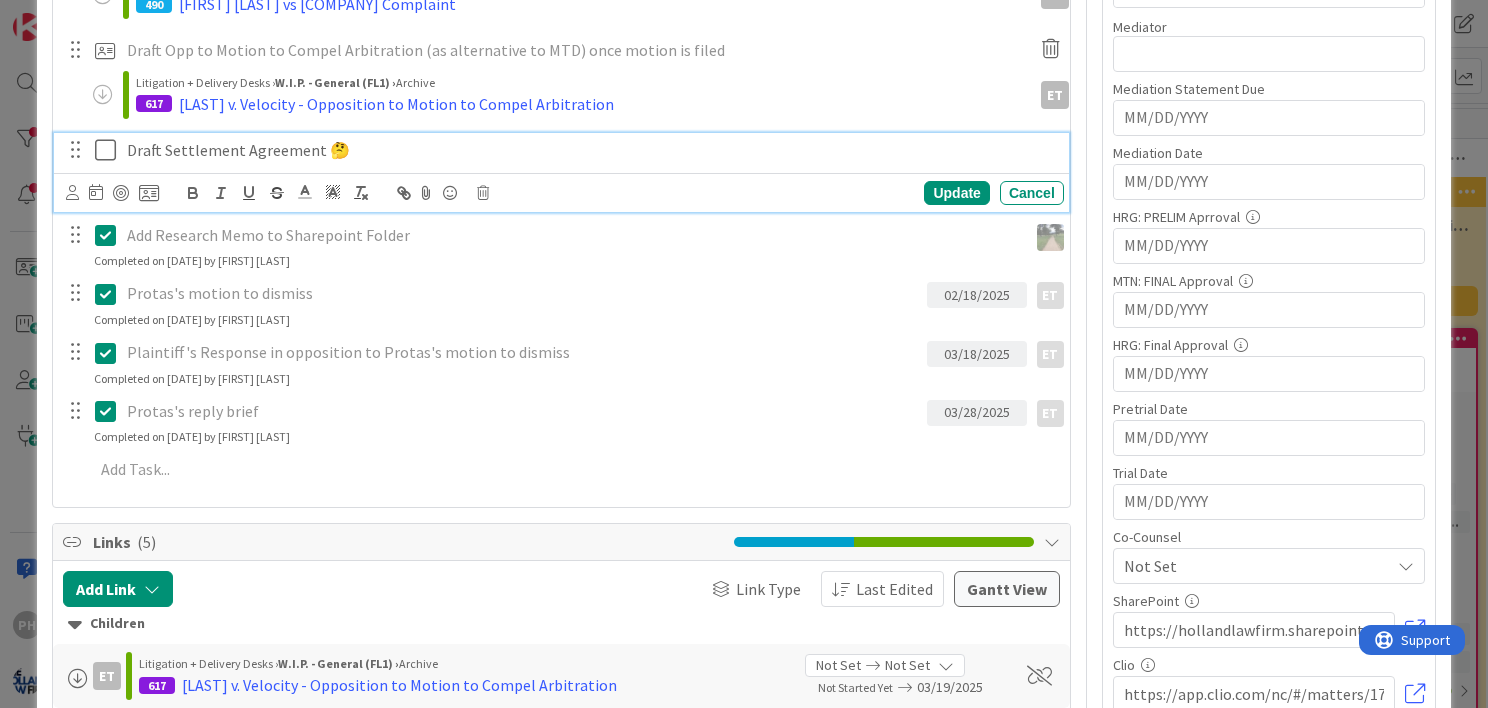 click on "Draft Settlement Agreement 🤔" at bounding box center [591, 150] 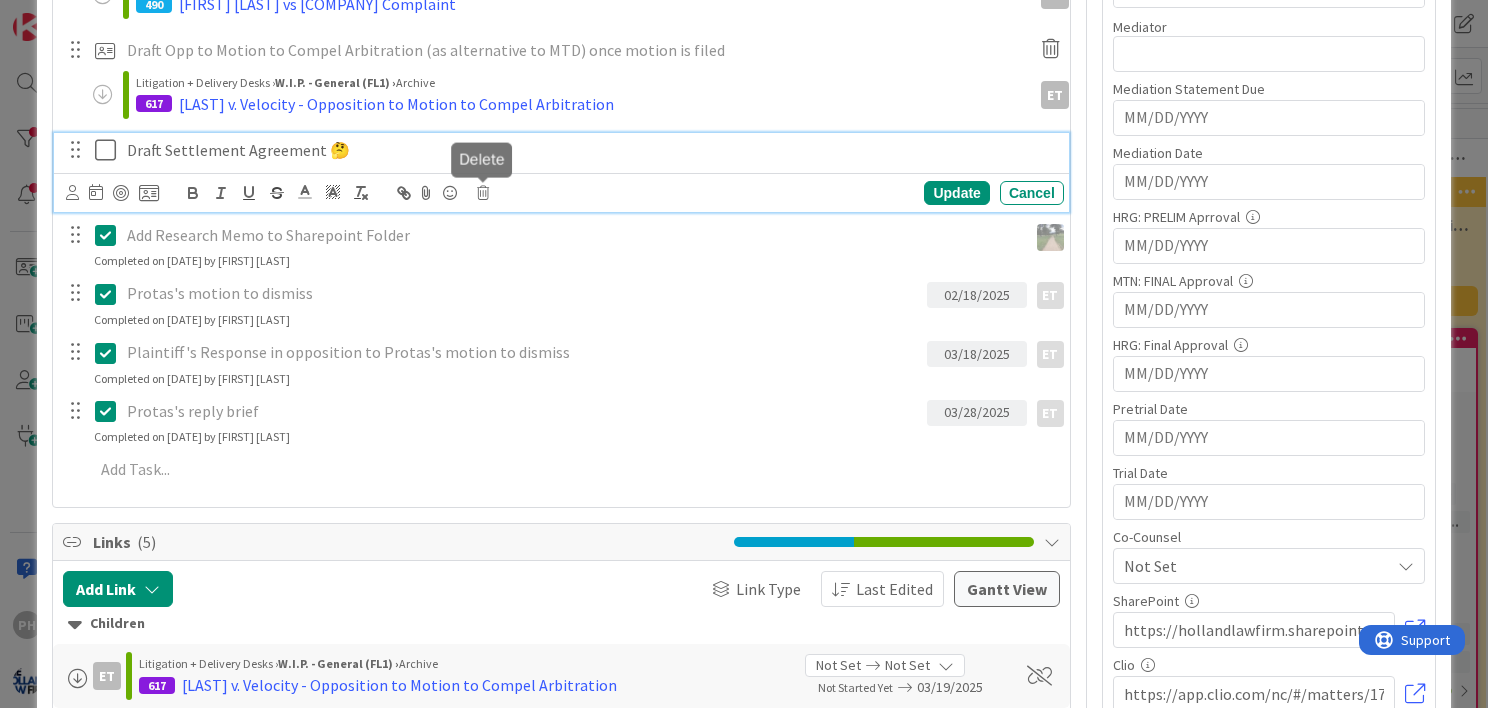 click on "PH My Zone Matter Stages WIP Genl WIP Disco Admin Allocation Discovey Allocation Drafting Allocation Admin Allocation My Zone Matter Stages WIP Genl WIP Disco Admin Allocation Discovey Allocation Drafting Allocation Admin Allocation Kanban HLF Open Matters Stage (FL2) 1x 2x 3x [LAST] 0 PURPOSE AND APPLICATION OF OPEN MATTERS DESK PURPOSE: To make all work visible. To better achieve our mission and core values. To increase efficiency and confidence of each team member, and of the team as a whole. To reduce bottlenecks. To better serve clients, increase client satisfaction and improve client outcomes. To reduce stress and increase job satisfaction. To reduce time on desk. To eliminate Waiting For No Reason. APPLICATION: Applies to all open matters at HLF, so that every open matter has a card on this Desk. Owner of each card is the attorney with primary responsibility on that case. (Could be different from the lead attorney). Each checklist item assigned to a specific team member, with a deadline. QUEUE: 0" at bounding box center [744, 354] 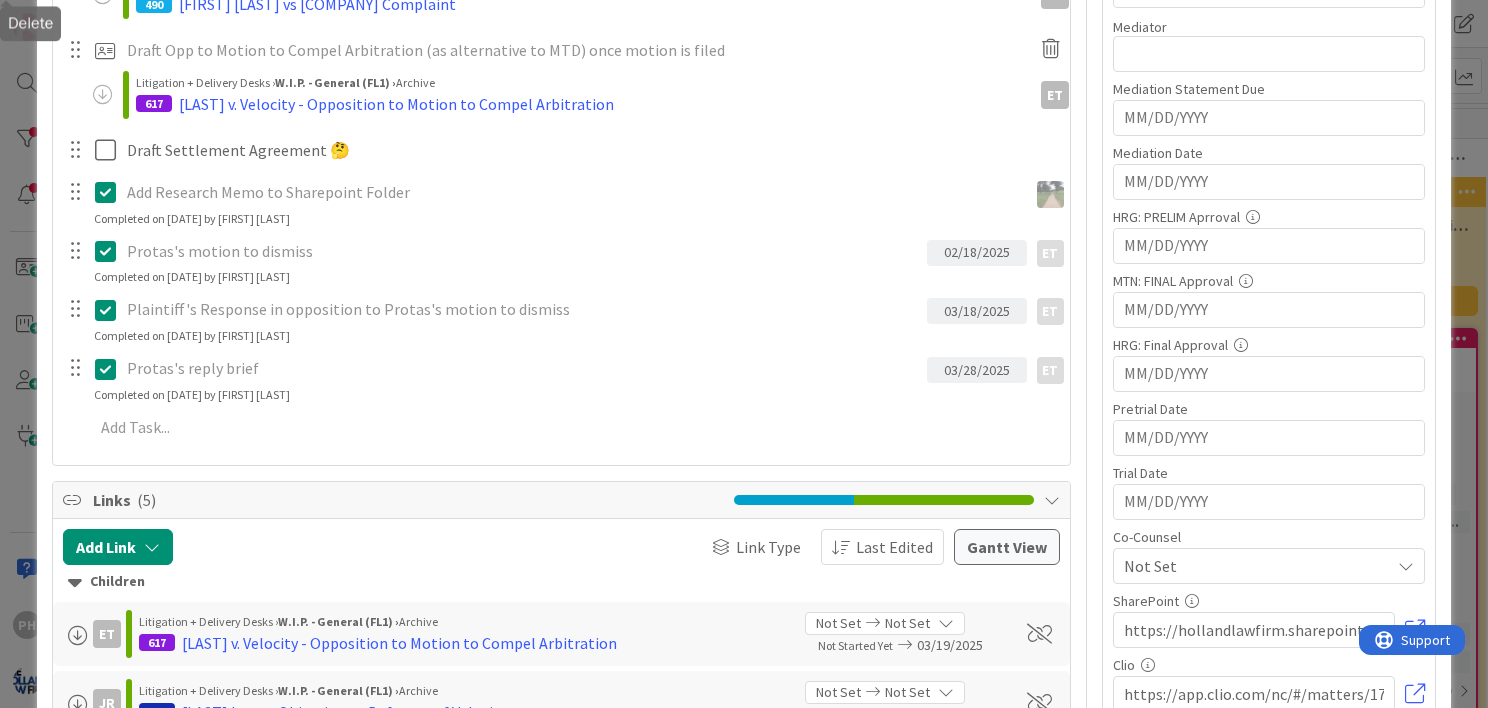 click on "Client Background Research [DATE] Update Cancel Completed on [DATE] by [FIRST] [LAST] Defendant Background Research [DATE] Update Cancel Completed on [DATE] by [FIRST] [LAST] Draft Complaint Update Cancel JR Litigation + Delivery Desks › W.I.P. - General (FL1) › Archive 490 [FIRST] [LAST] vs Velocity Investments Complaint Draft Opp to Motion to Compel Arbitration (as alternative to MTD) once motion is filed Update Cancel ET Litigation + Delivery Desks › W.I.P. - General (FL1) › Archive 617 [LAST] v. Velocity - Opposition to Motion to Compel Arbitration Draft Settlement Agreement 🤔 Are you sure you want to delete this task? Delete Cancel Update Cancel Add Research Memo to Sharepoint Folder Update Cancel Completed on [DATE] by [FIRST] [LAST] Protas's motion to dismiss [DATE] ET ET Update Cancel Completed on [DATE] by [FIRST] [LAST] Plaintiff's Response in opposition to Protas's motion to dismiss [DATE] ET ET Update Cancel Completed on [DATE] by [FIRST] [LAST]" at bounding box center [561, 134] 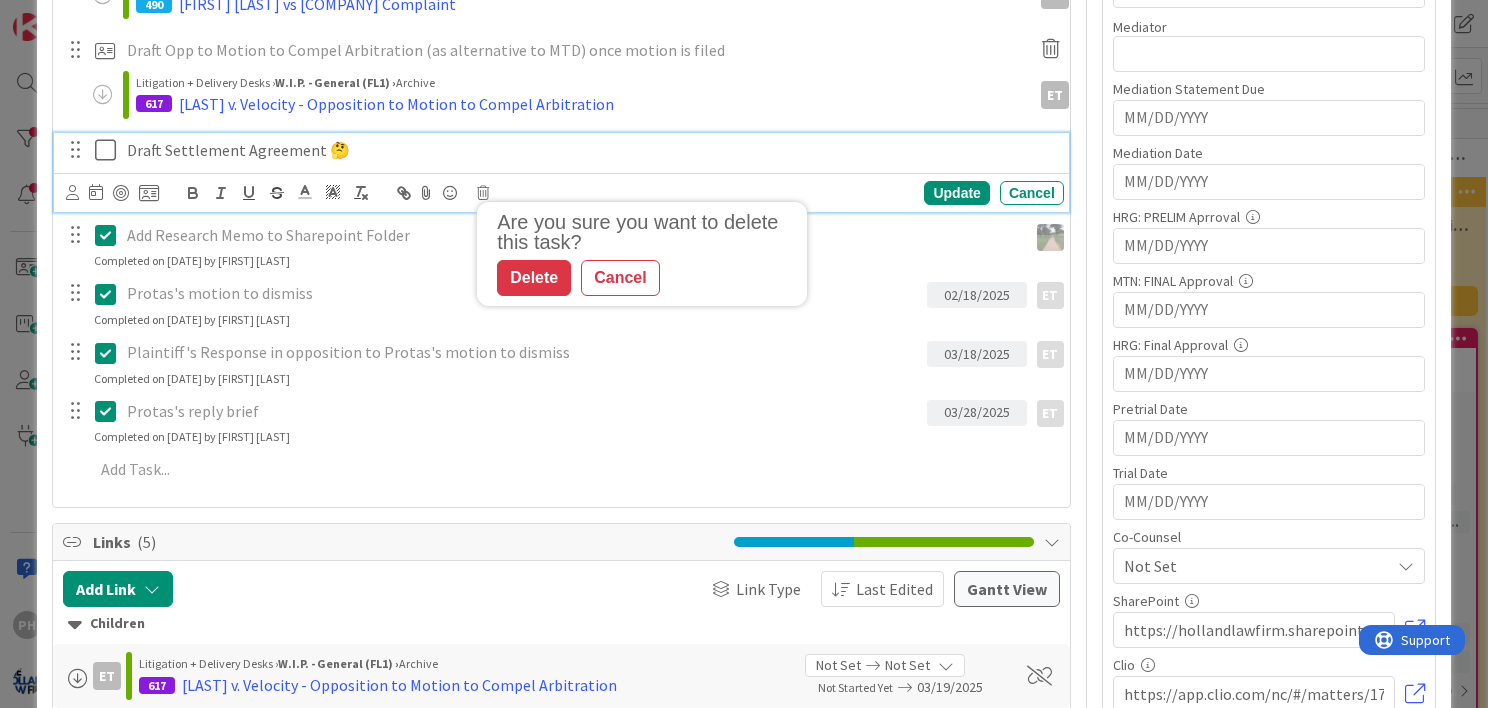 click on "Draft Settlement Agreement 🤔" at bounding box center [591, 150] 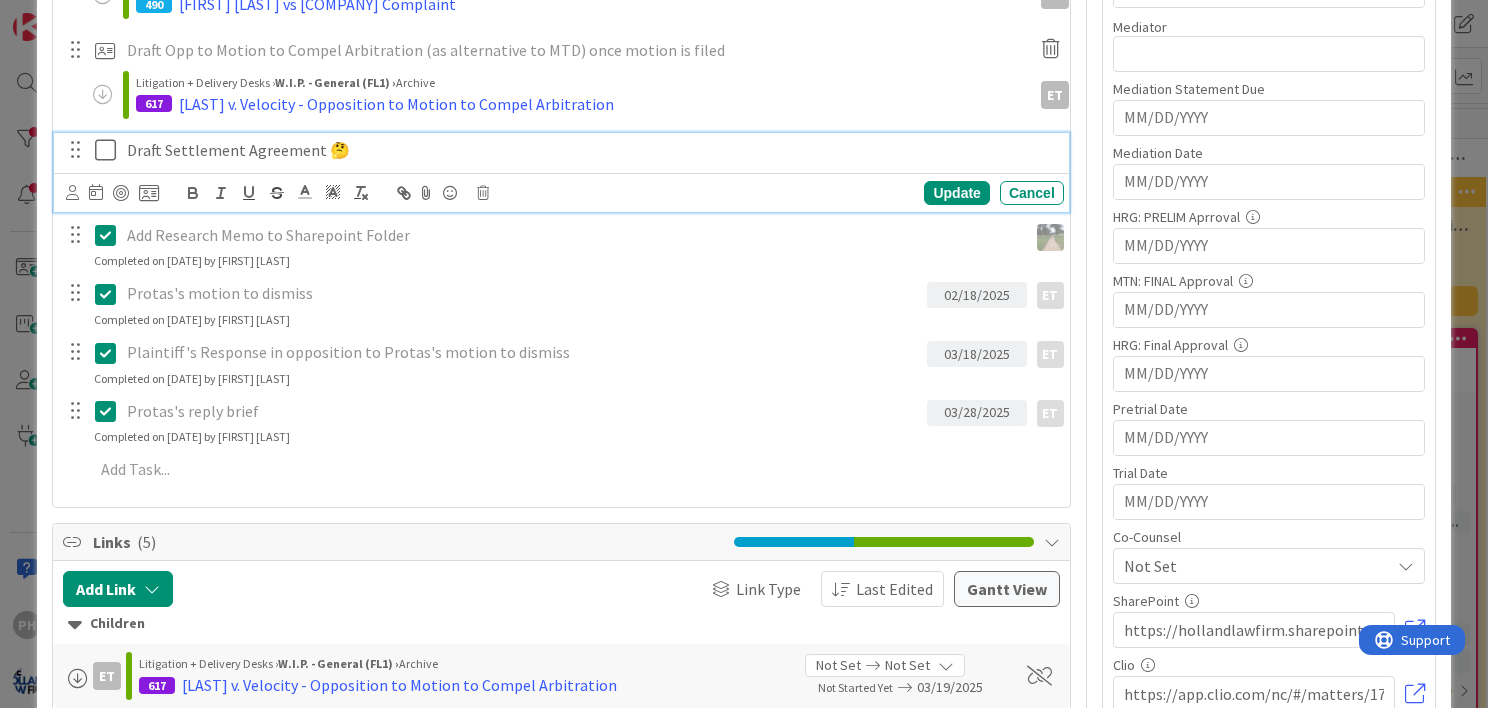 click on "Draft Settlement Agreement 🤔" at bounding box center [591, 150] 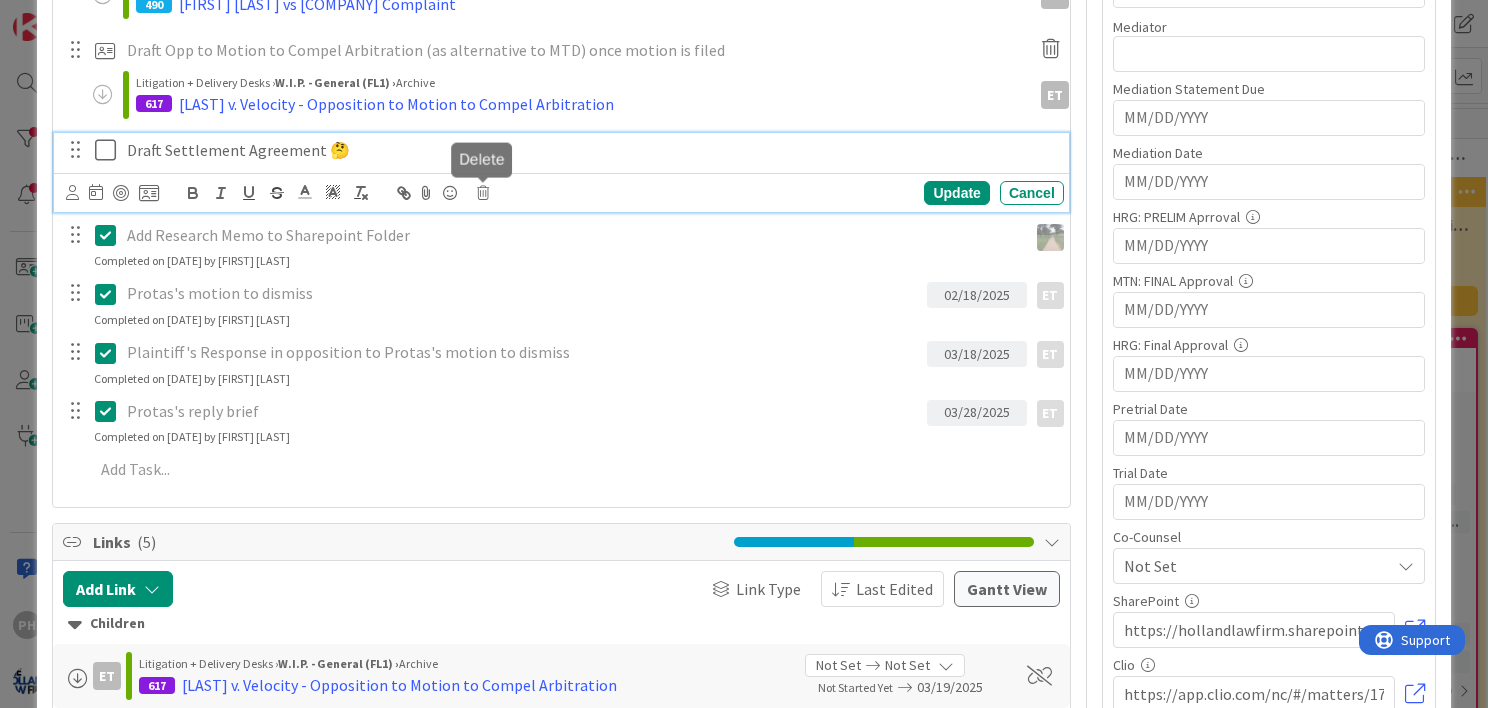 click at bounding box center (483, 193) 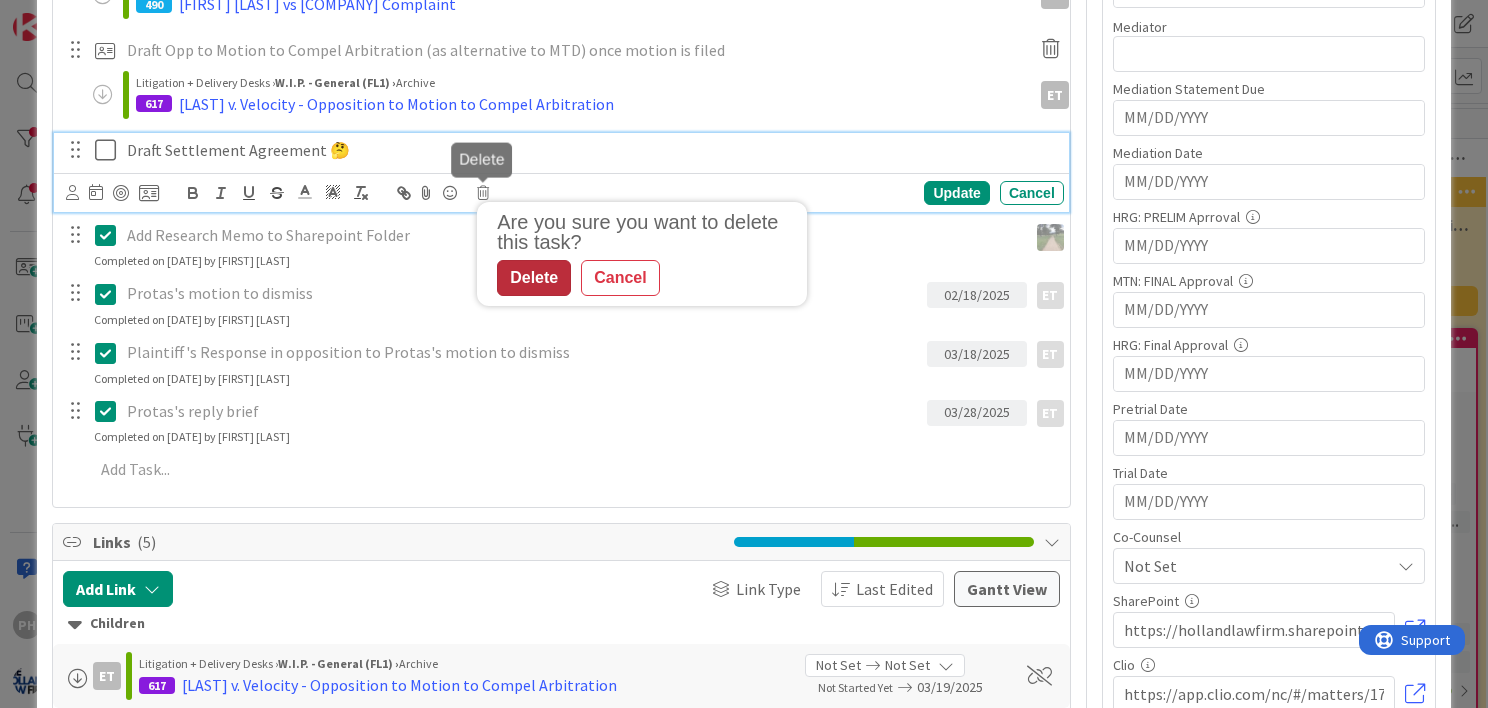 click on "Delete" at bounding box center (534, 278) 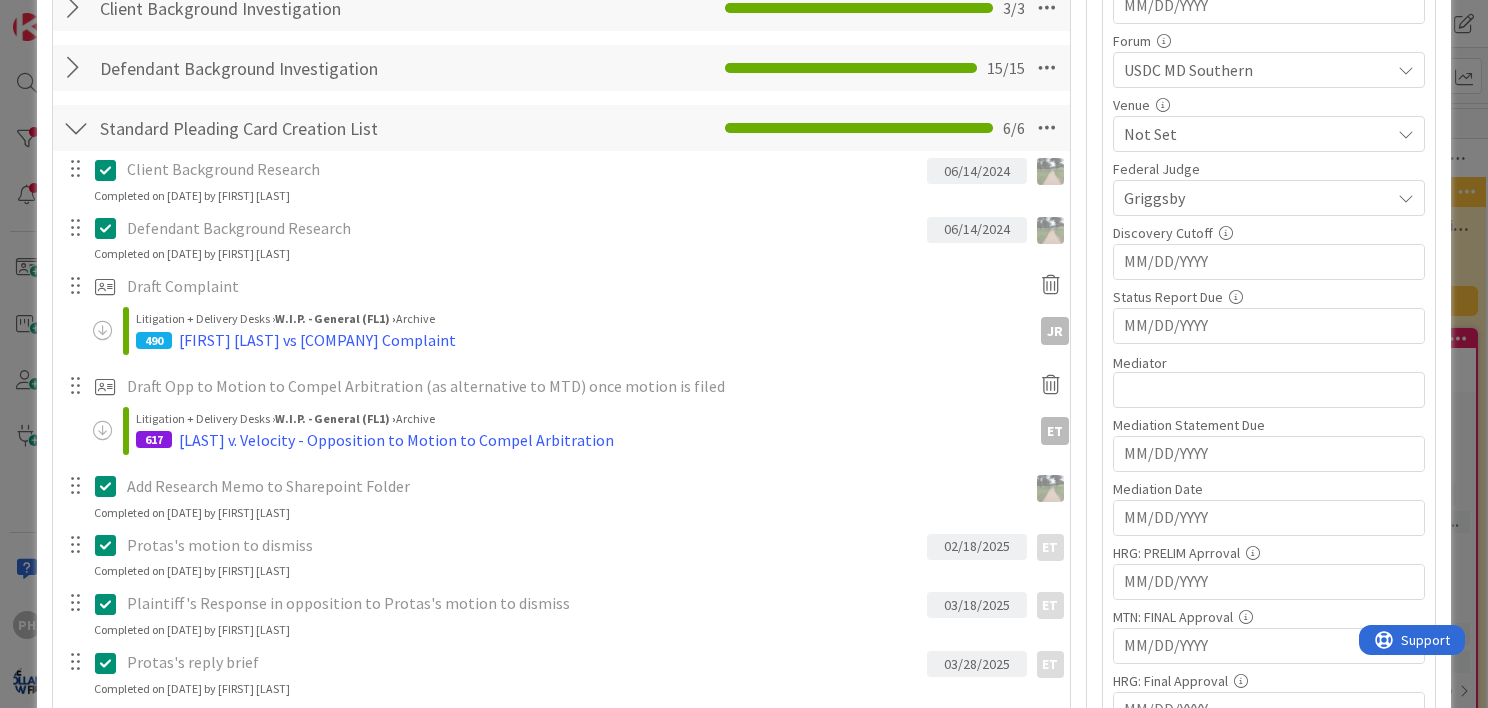 scroll, scrollTop: 496, scrollLeft: 0, axis: vertical 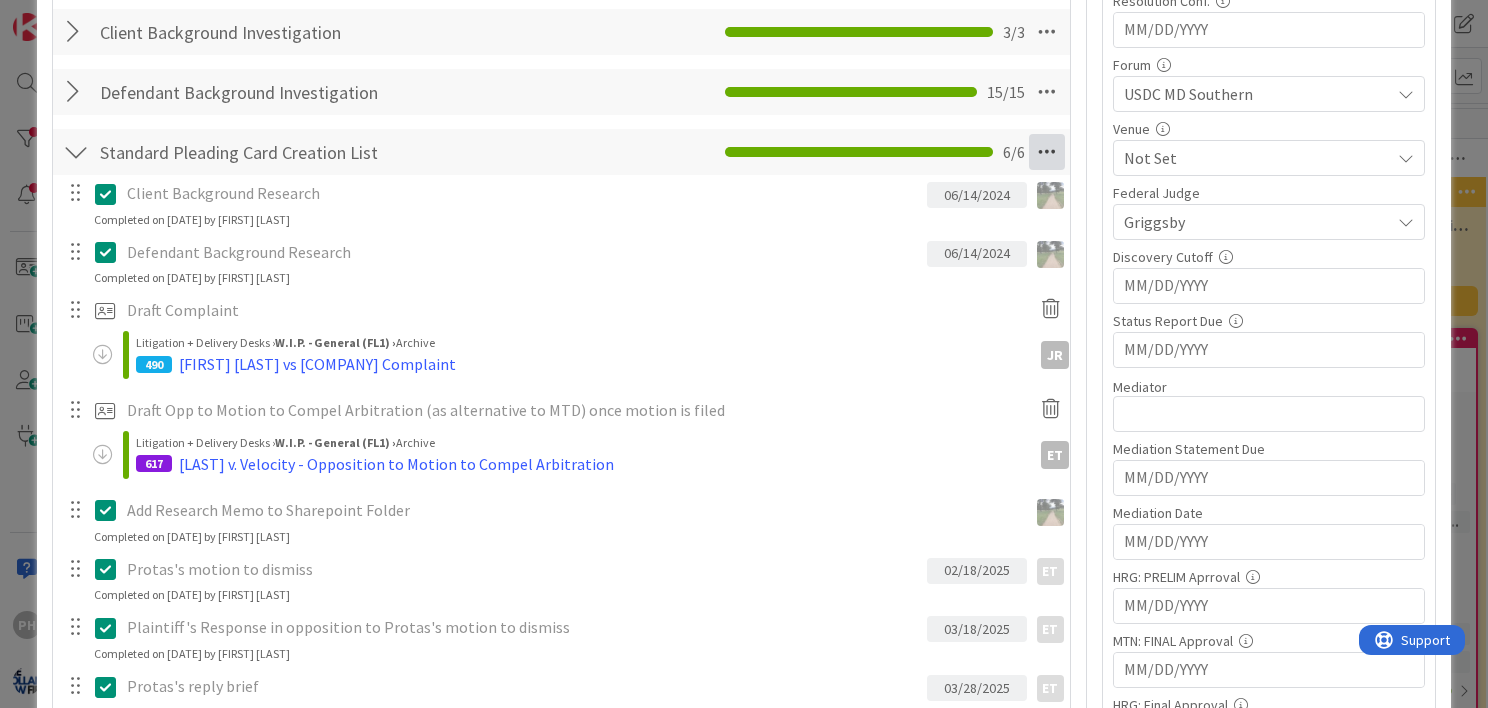 click at bounding box center (1047, 152) 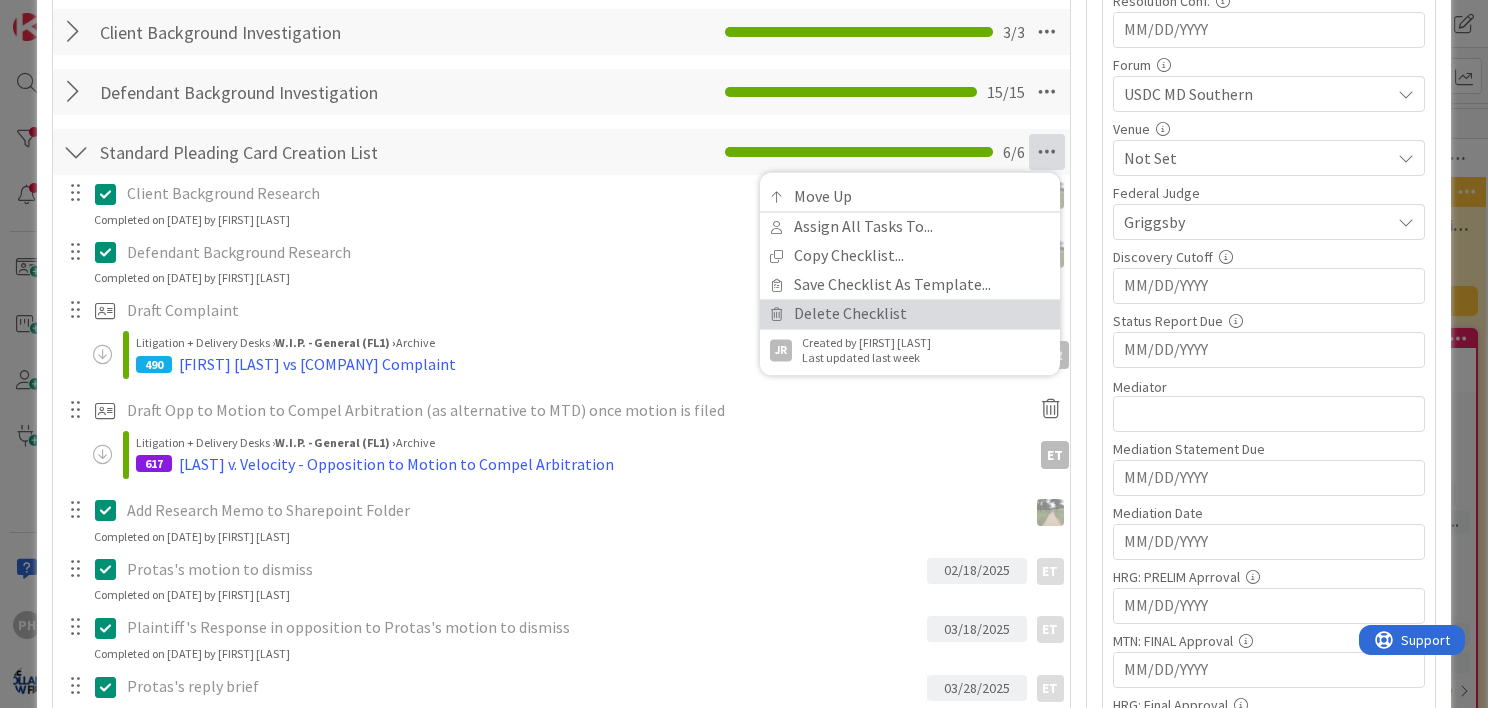 click on "Delete Checklist" at bounding box center [910, 313] 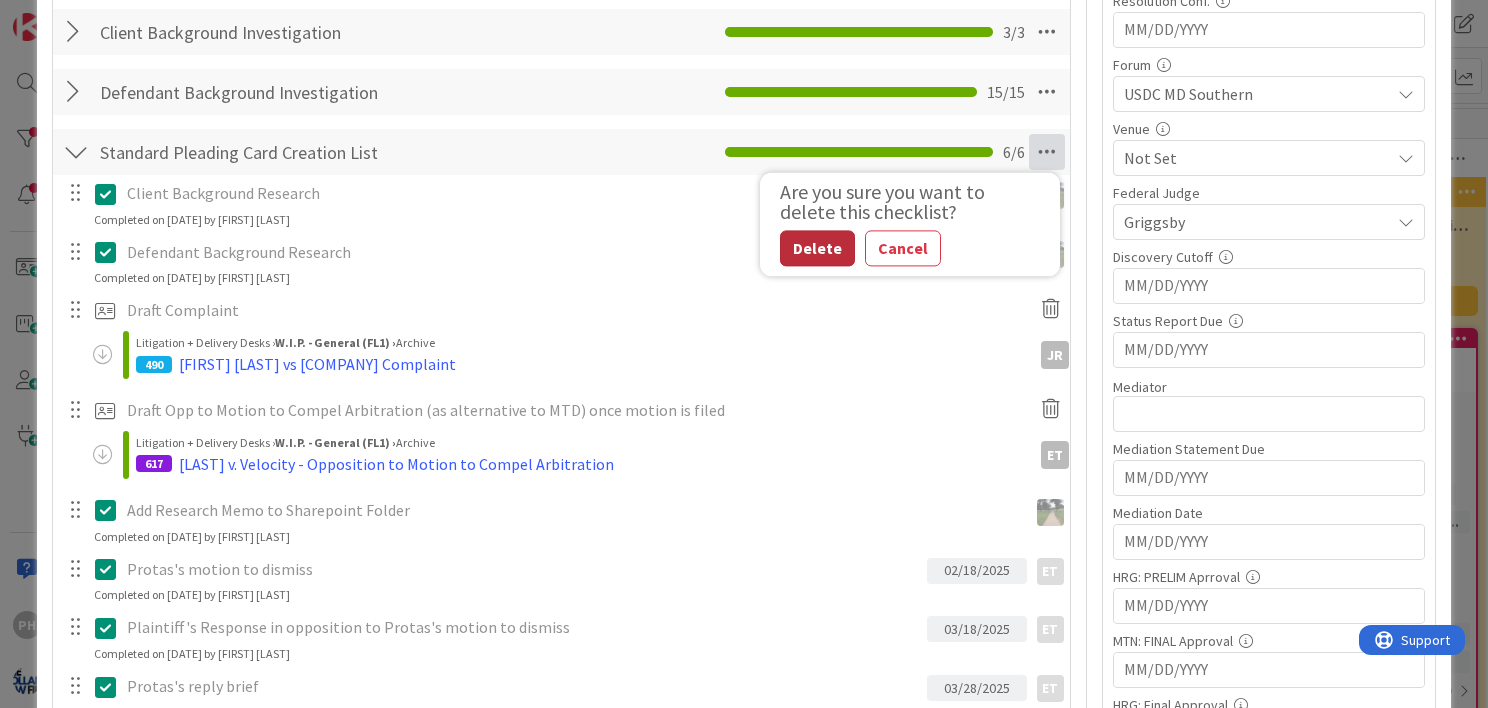 click on "Delete" at bounding box center [817, 248] 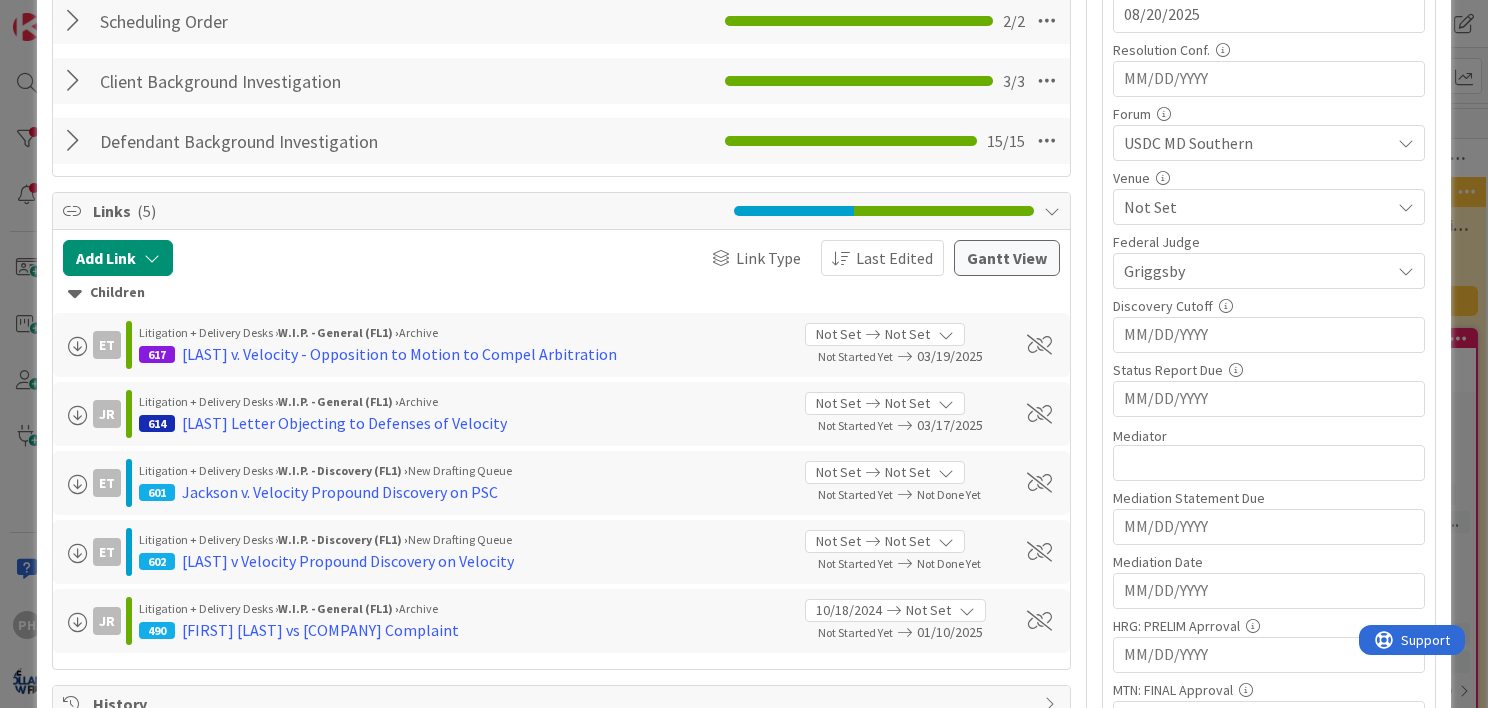 scroll, scrollTop: 443, scrollLeft: 0, axis: vertical 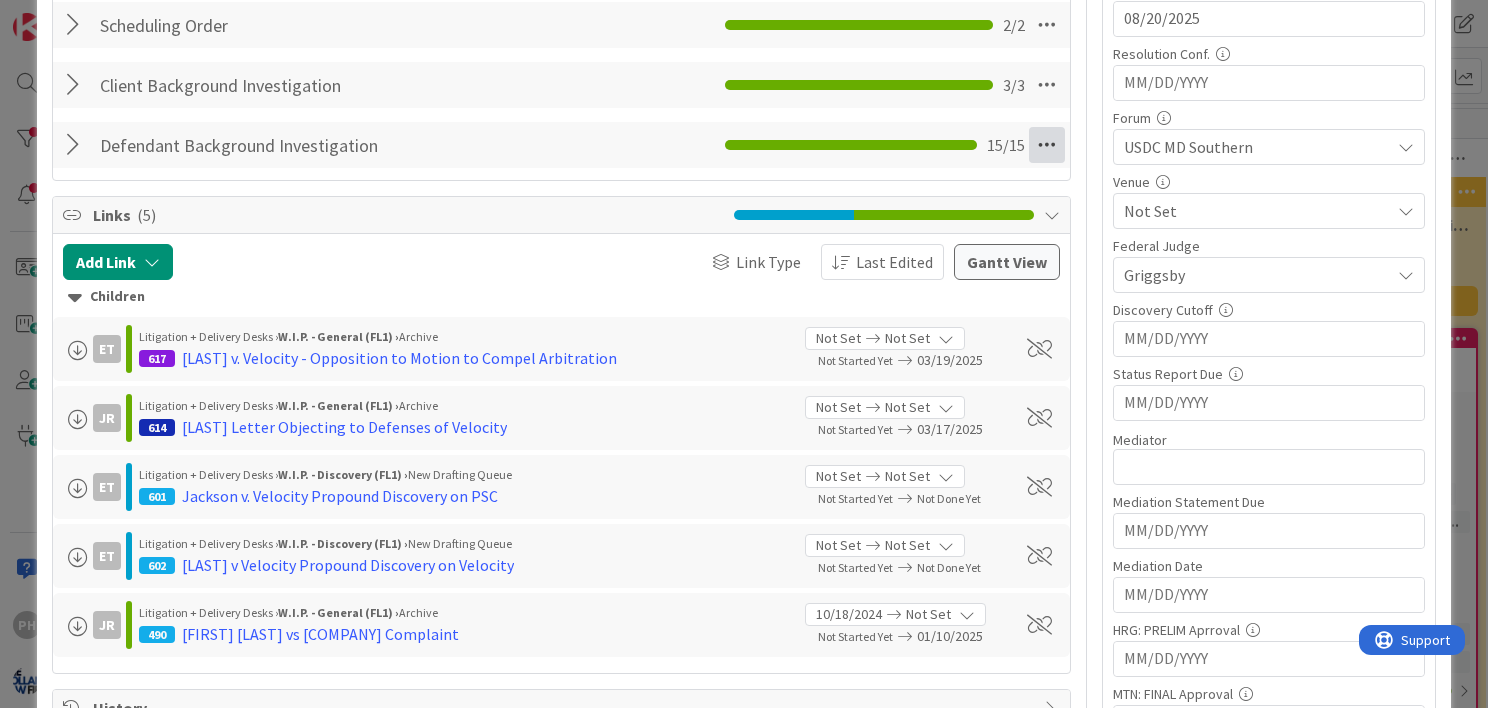 click at bounding box center (1047, 145) 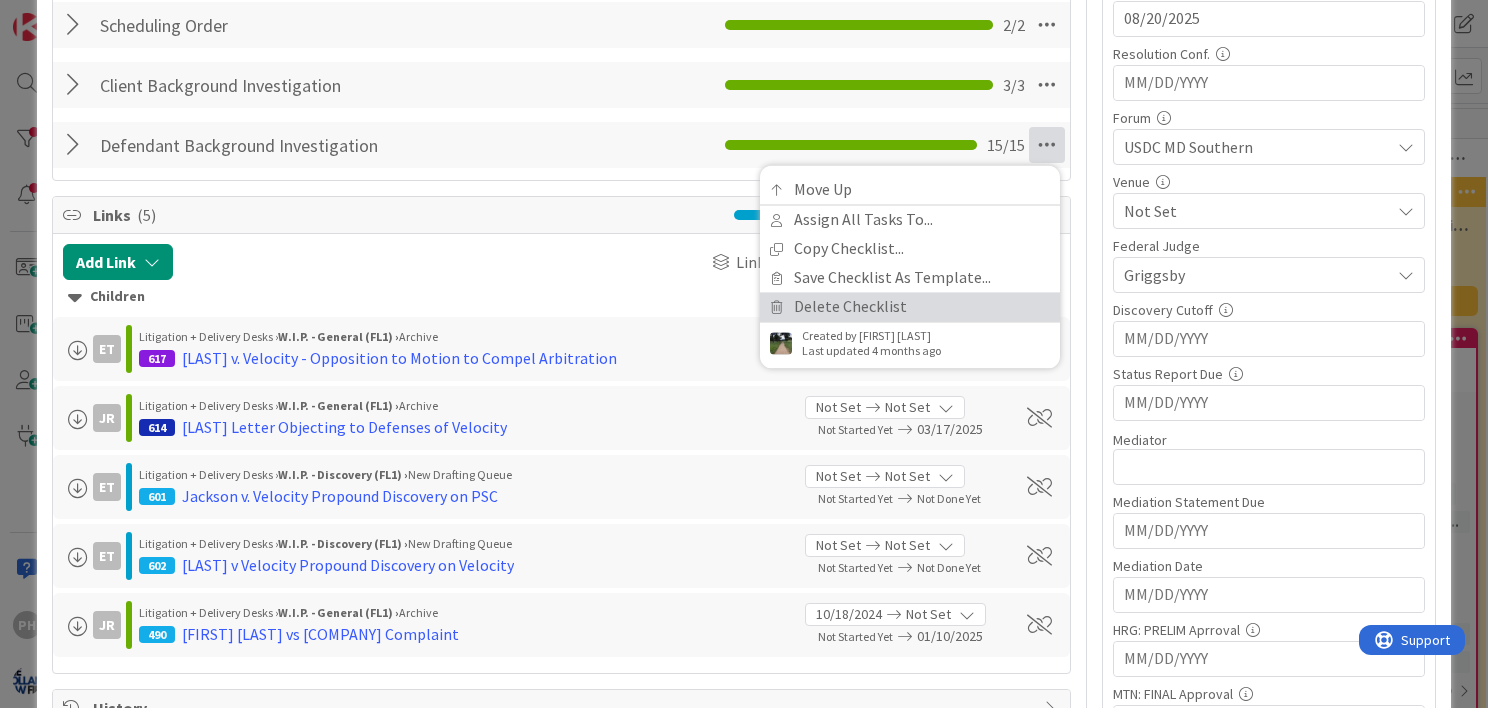 click on "Delete Checklist" at bounding box center [910, 306] 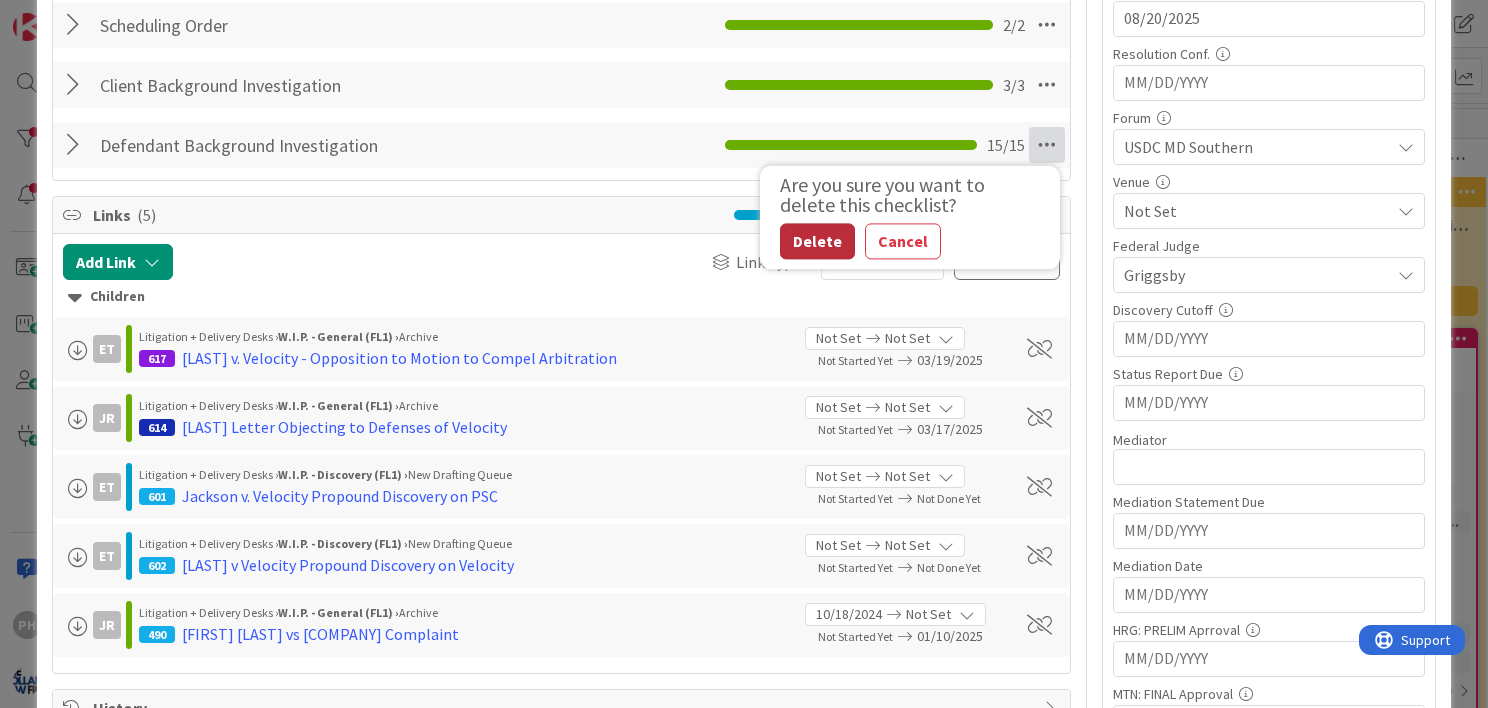 click on "Delete" at bounding box center [817, 241] 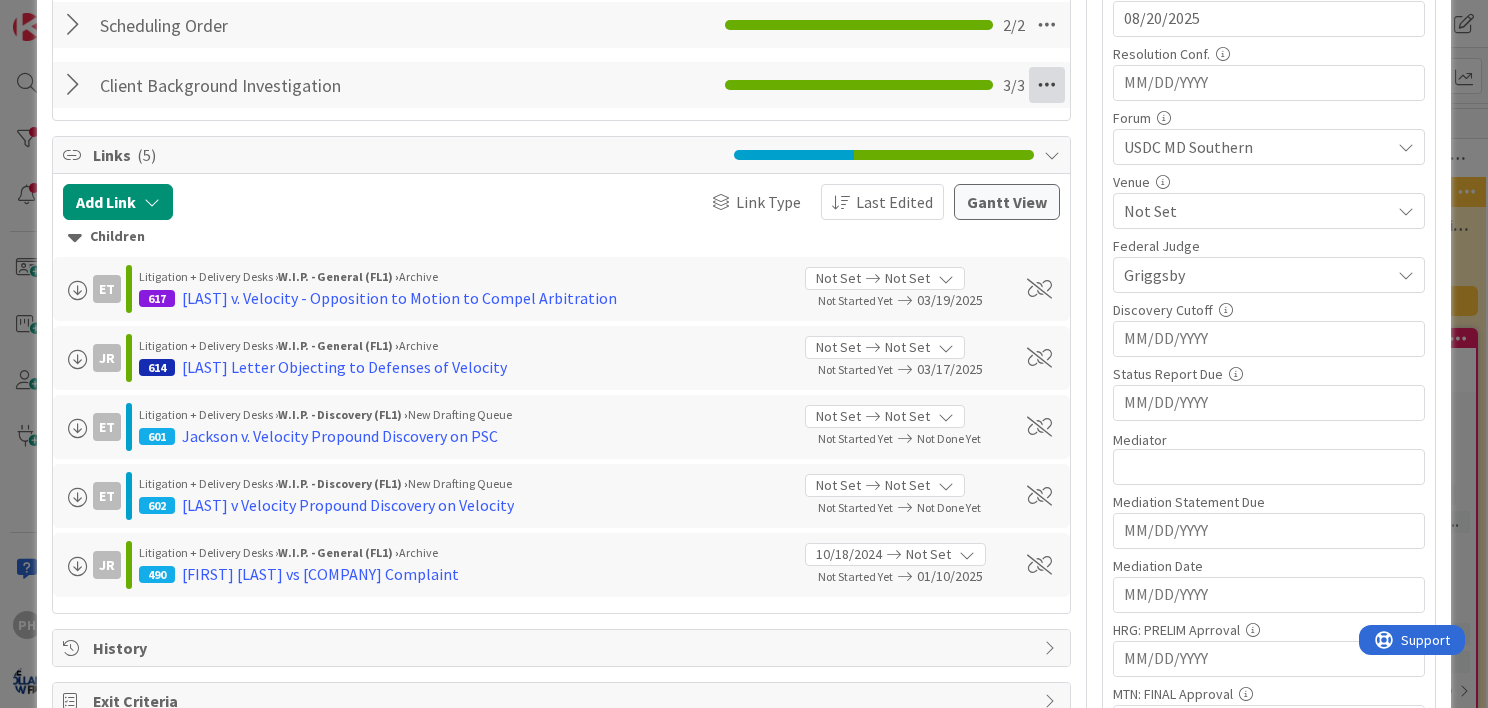 click at bounding box center (1047, 85) 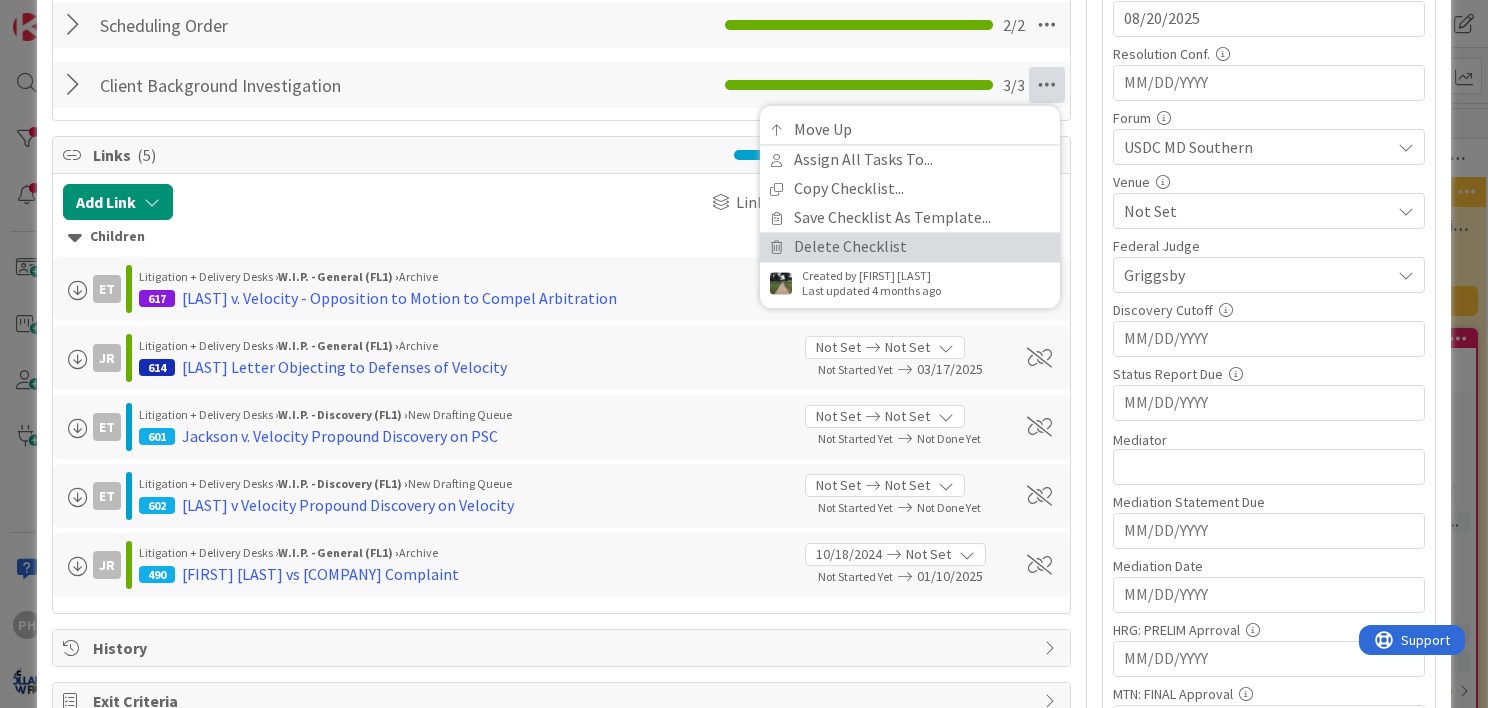 click on "Delete Checklist" at bounding box center [910, 246] 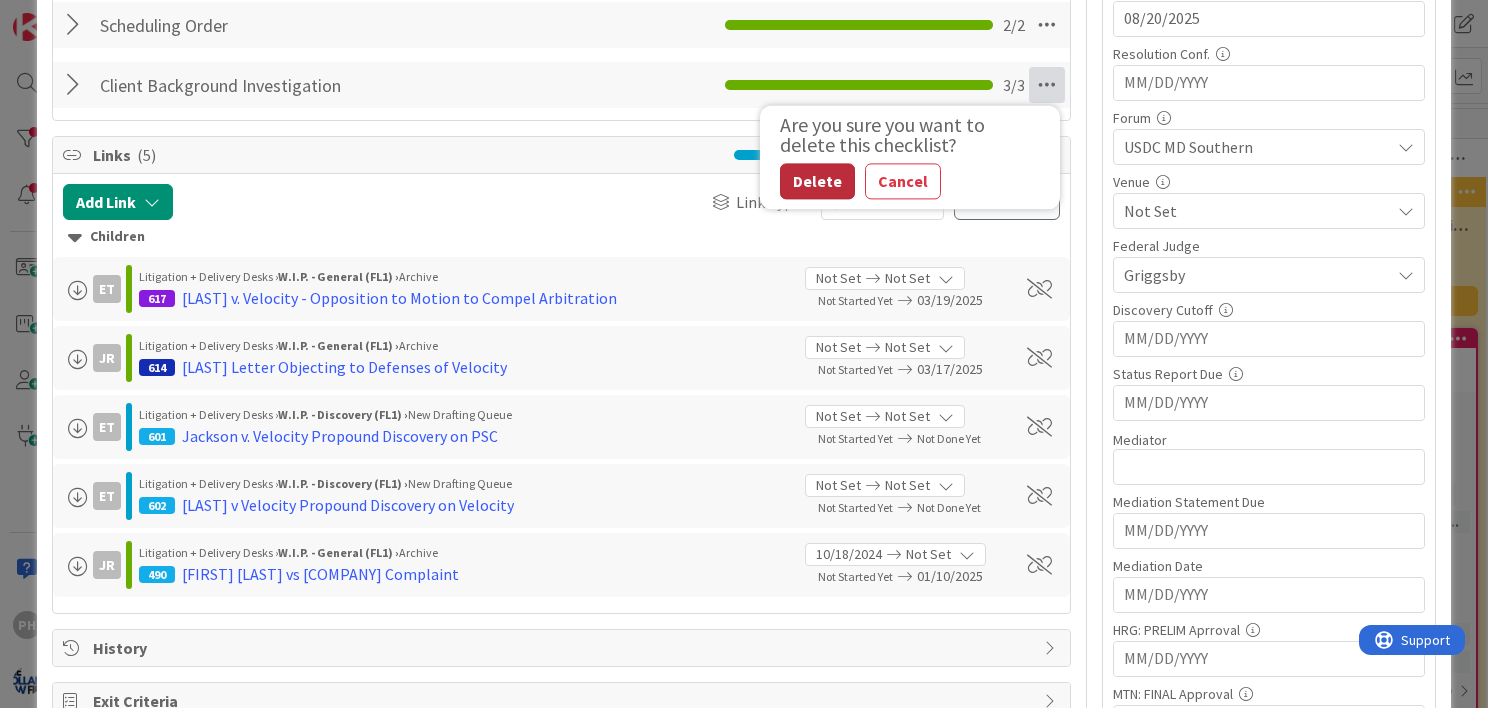 click on "Delete" at bounding box center (817, 181) 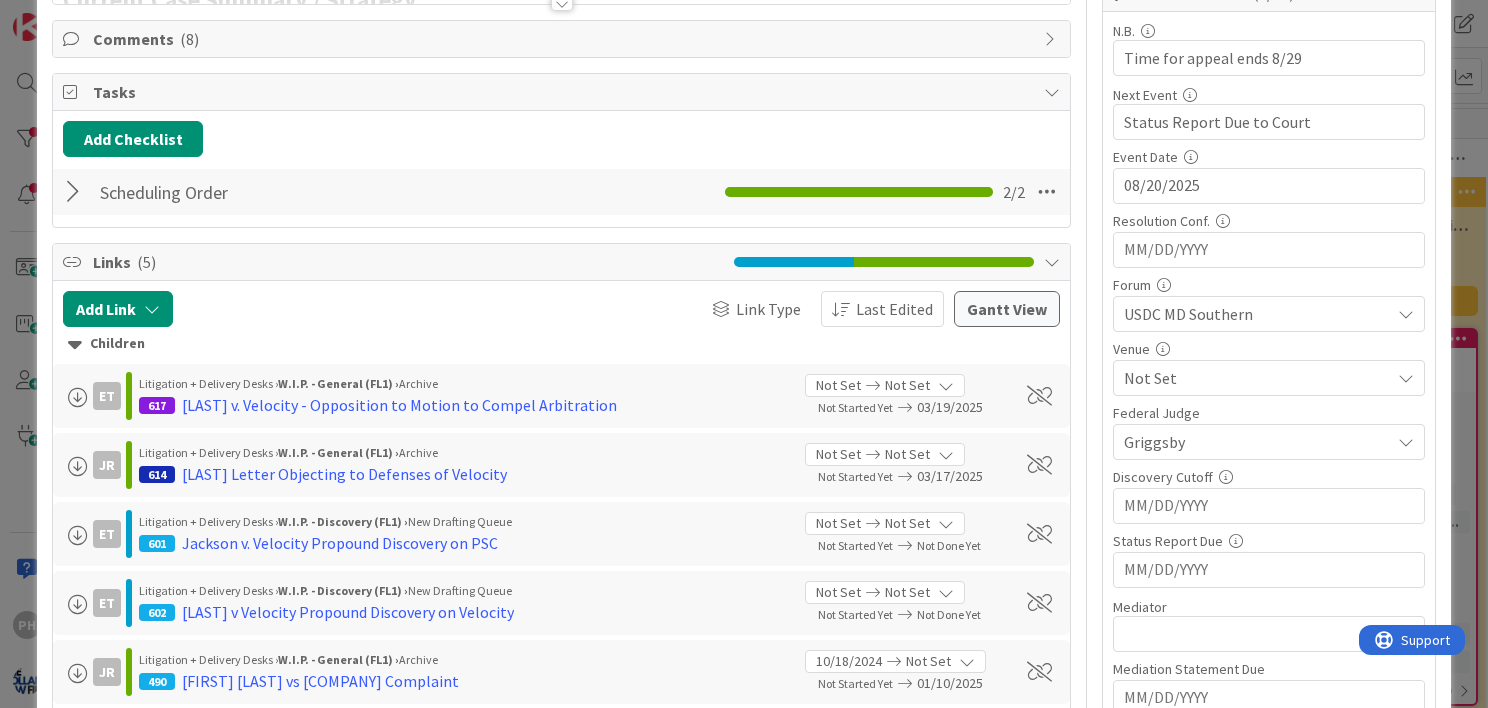 scroll, scrollTop: 275, scrollLeft: 0, axis: vertical 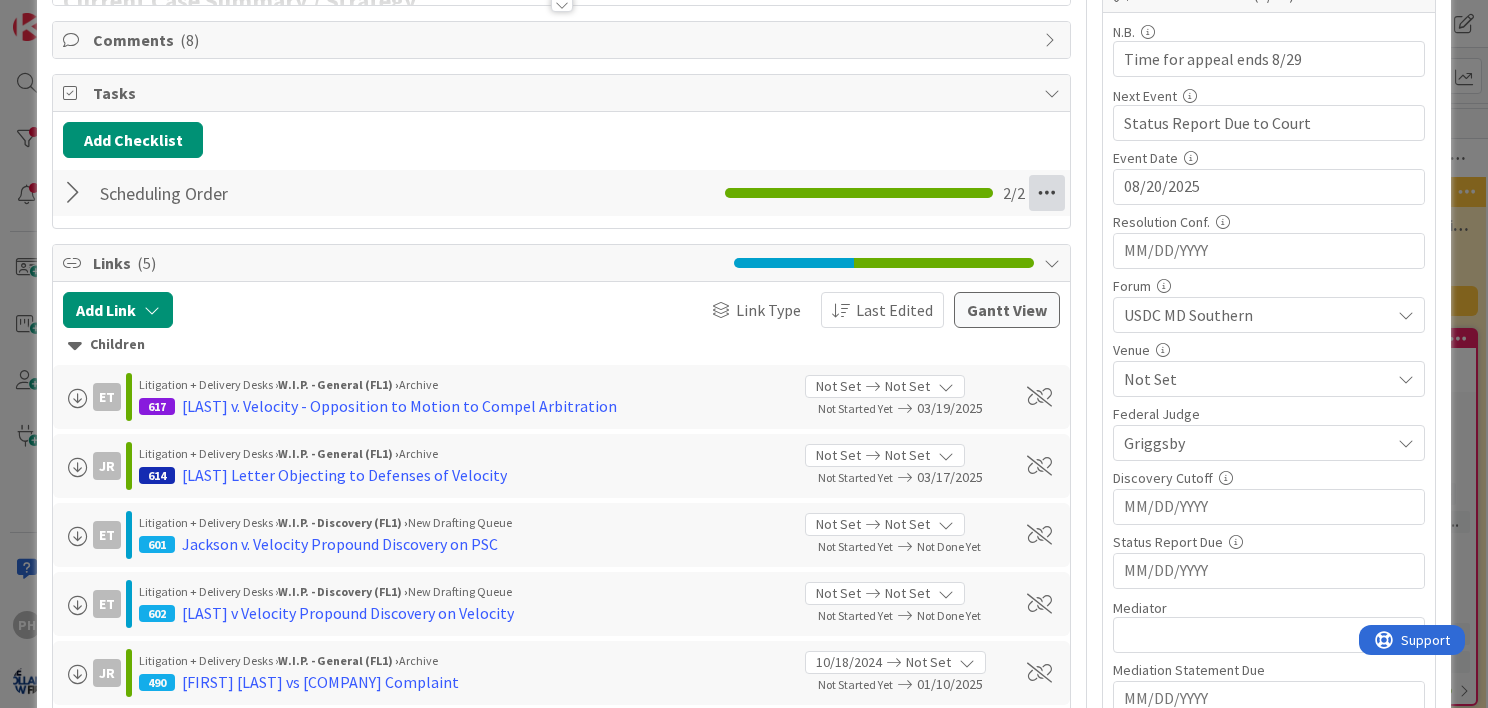 click at bounding box center [1047, 193] 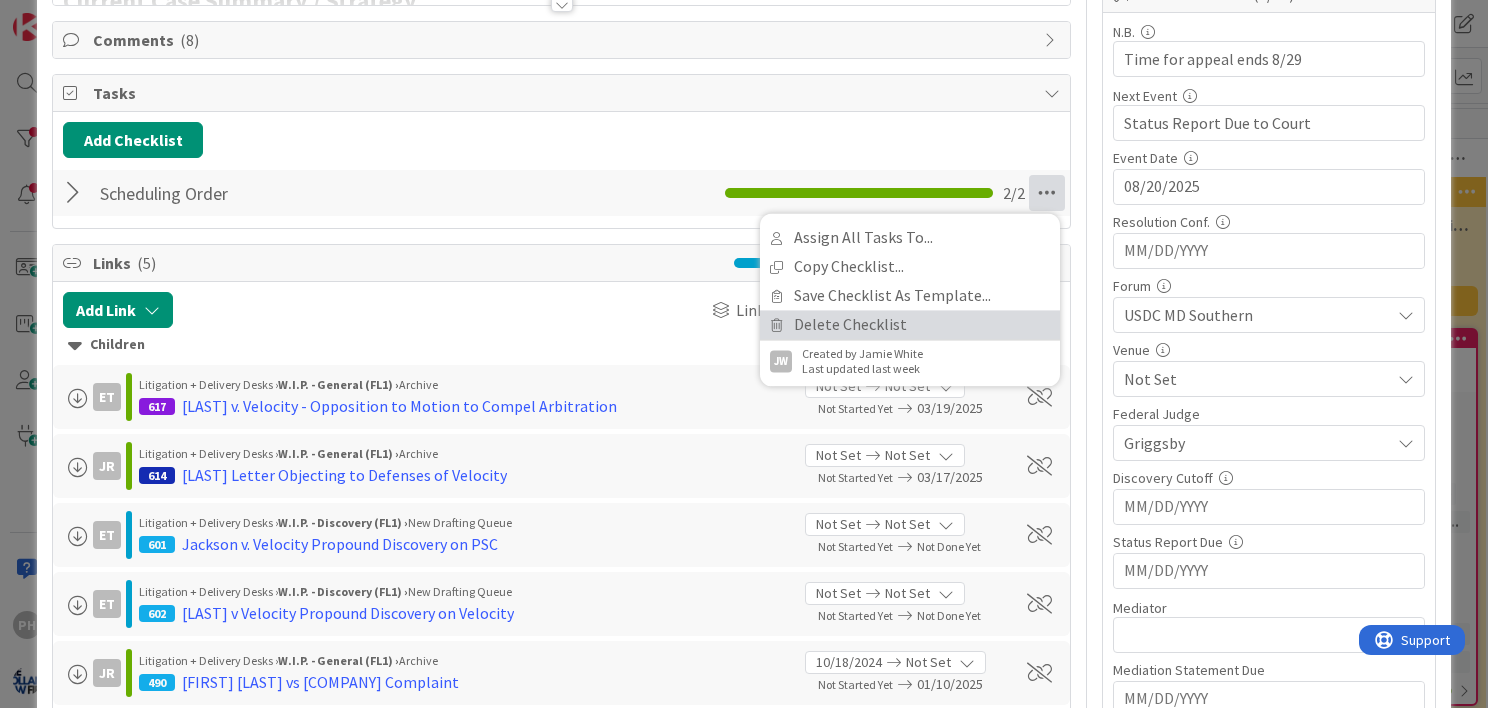 click on "Delete Checklist" at bounding box center (910, 324) 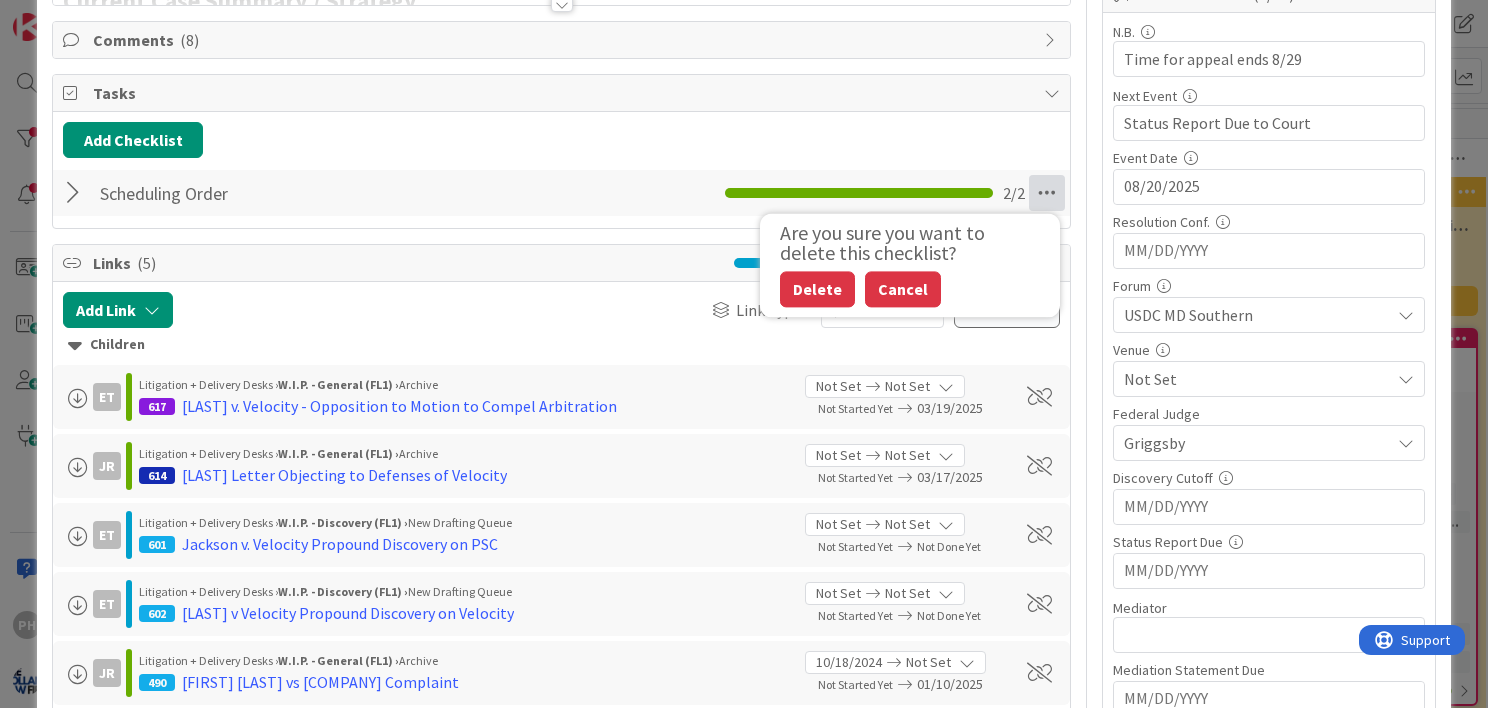 click on "Cancel" at bounding box center [903, 289] 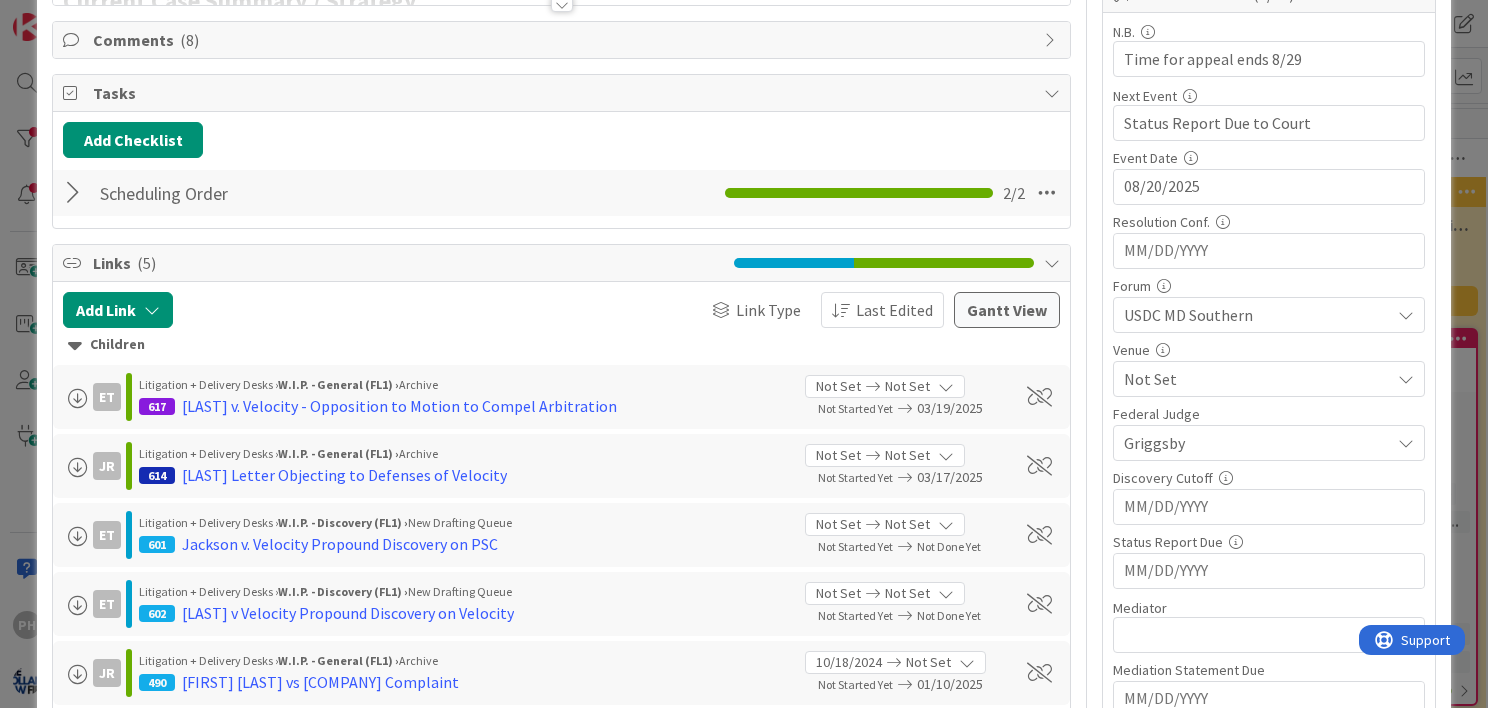 click at bounding box center [76, 193] 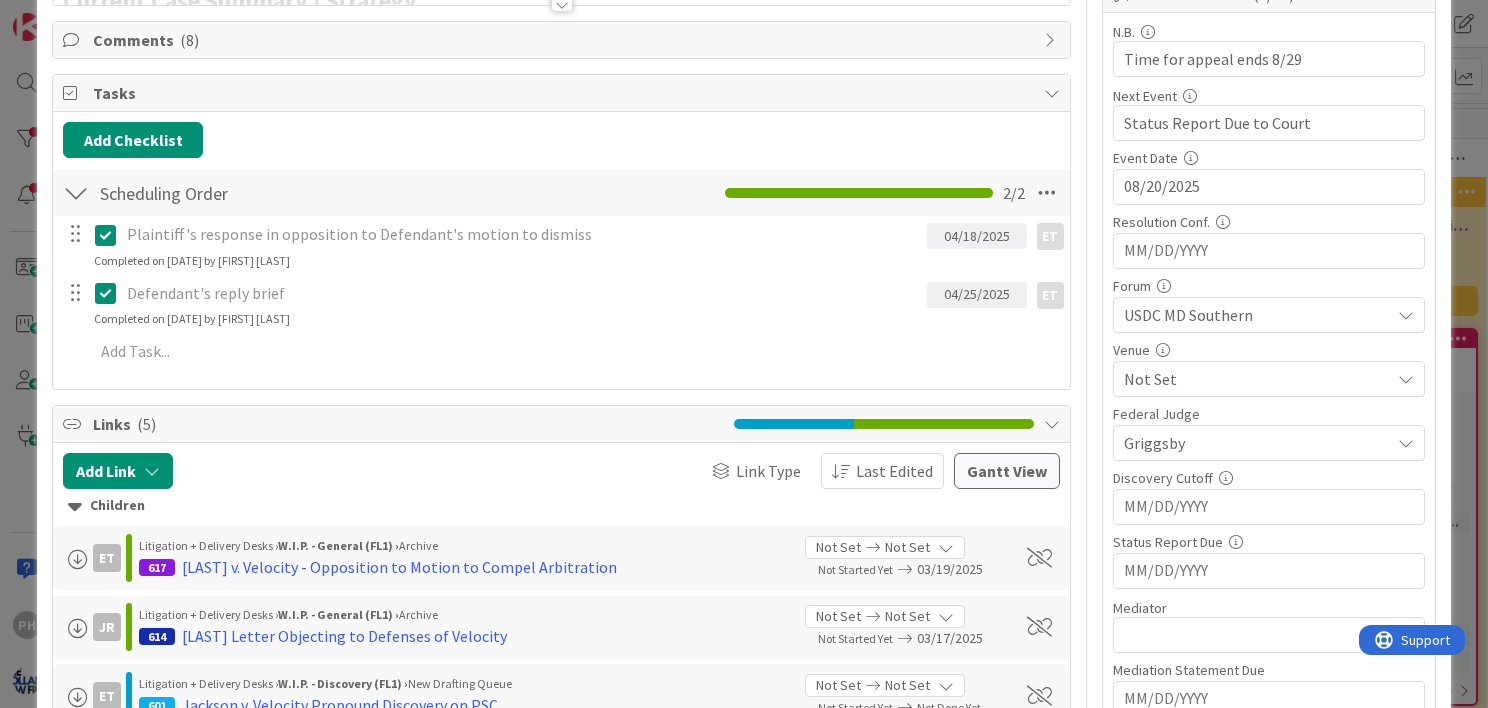 click at bounding box center (76, 193) 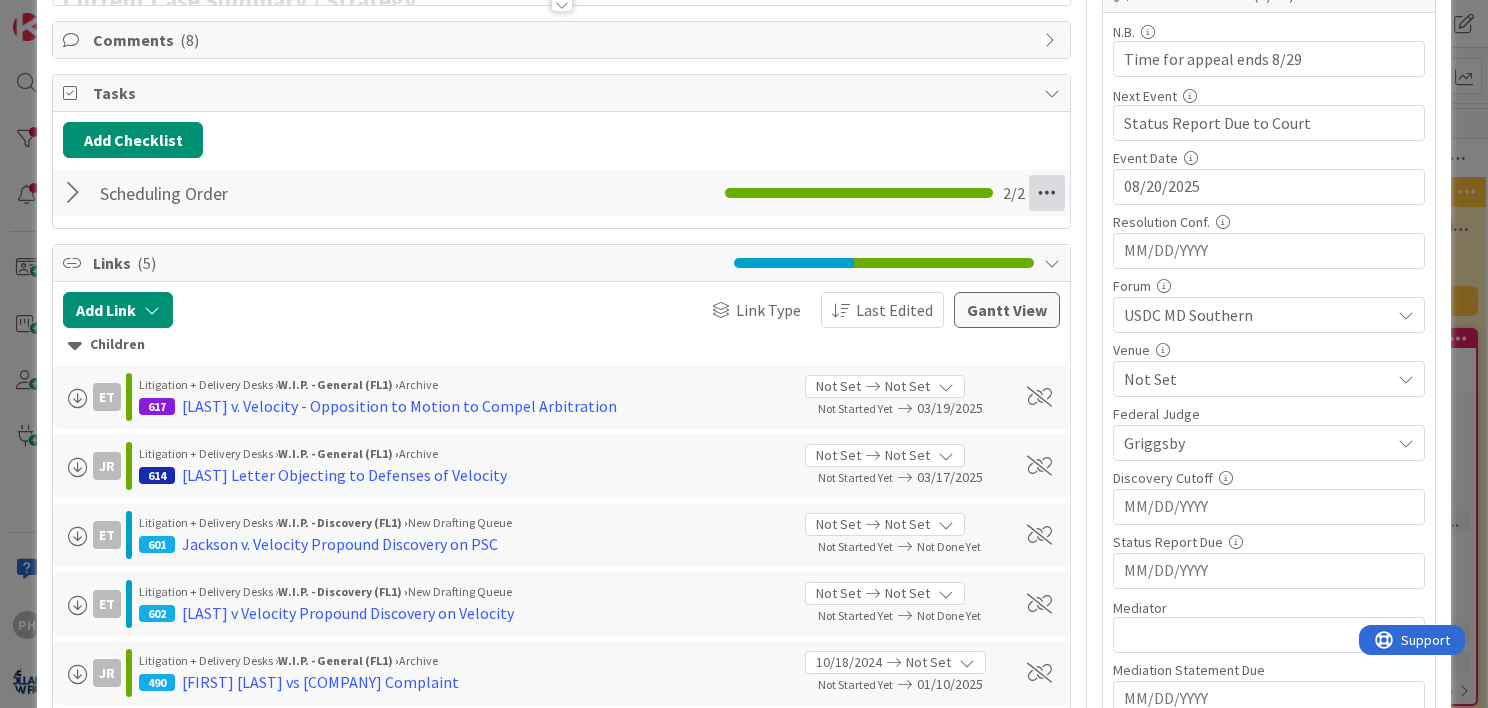 click at bounding box center (1047, 193) 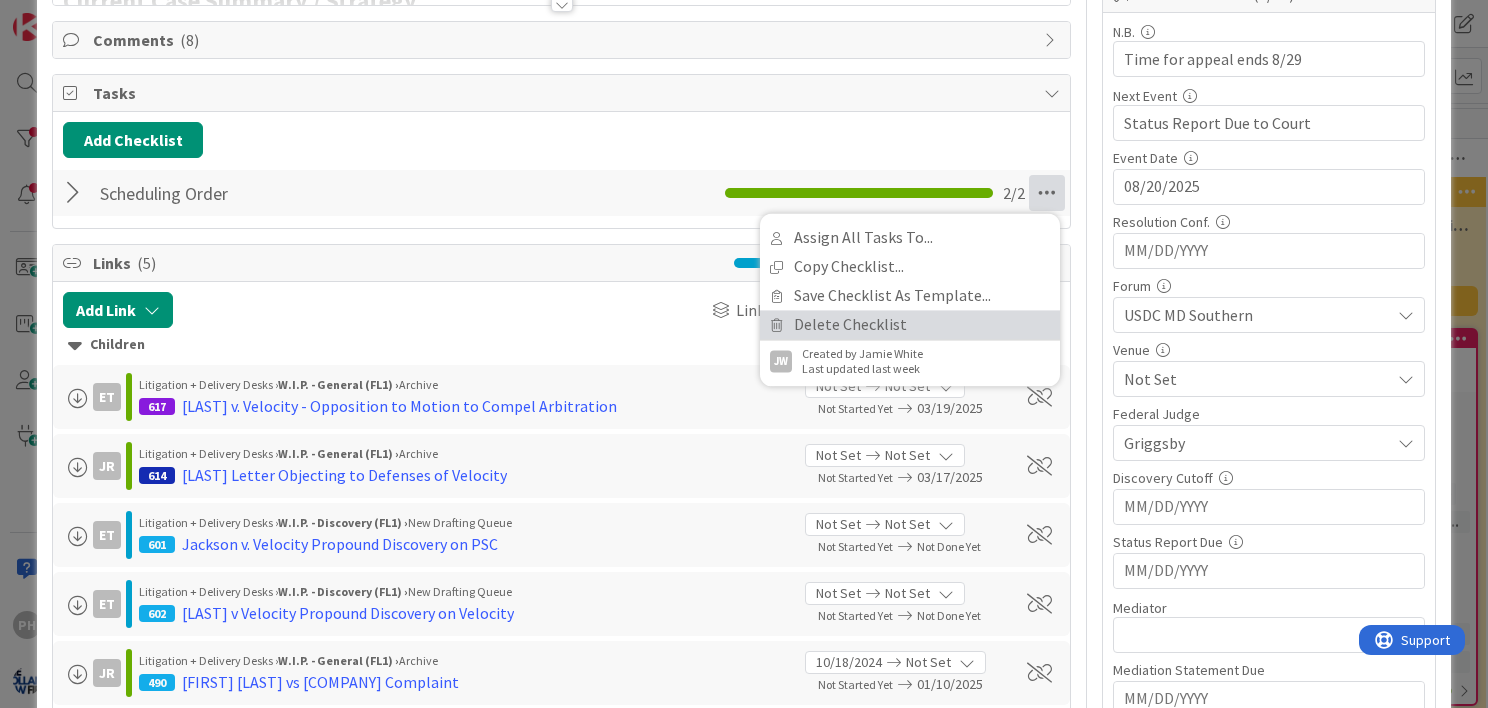 click on "Delete Checklist" at bounding box center [910, 324] 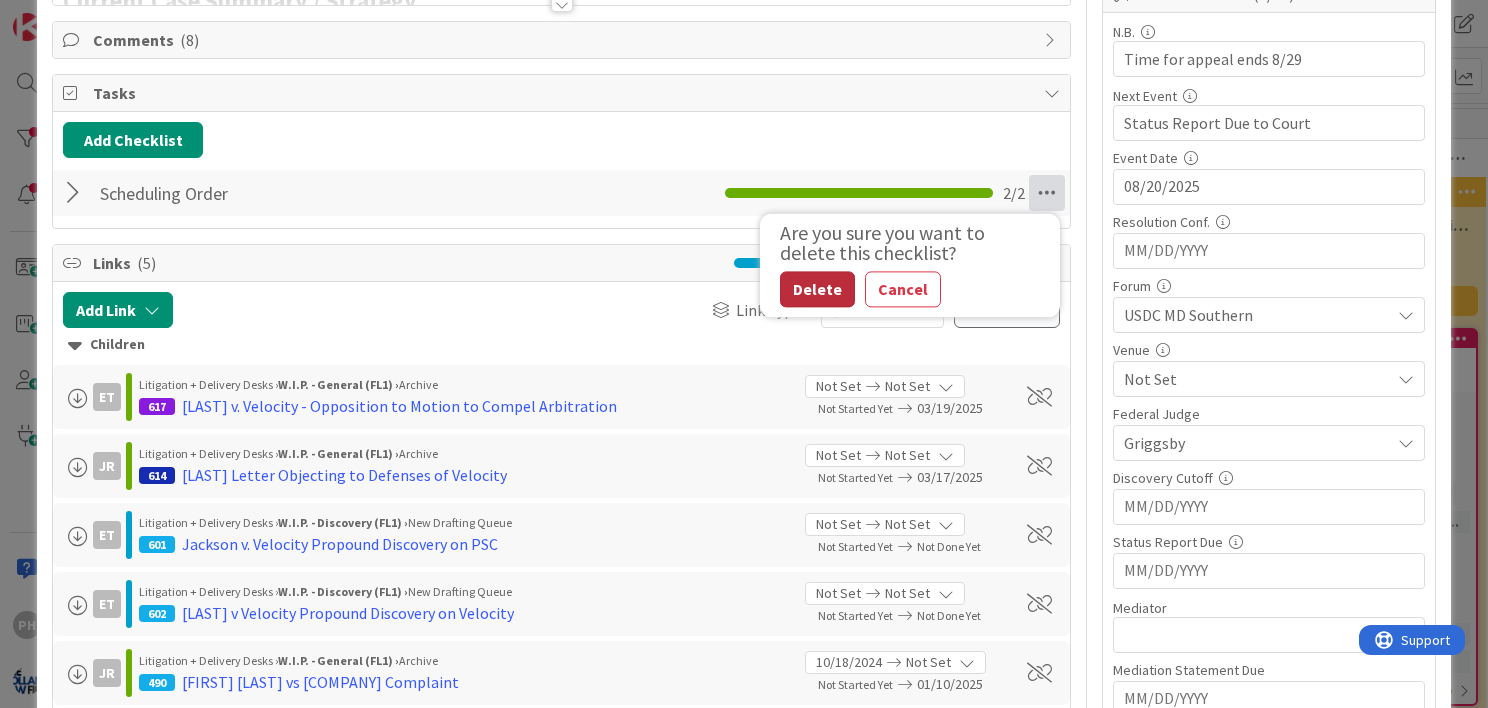 click on "Delete" at bounding box center [817, 289] 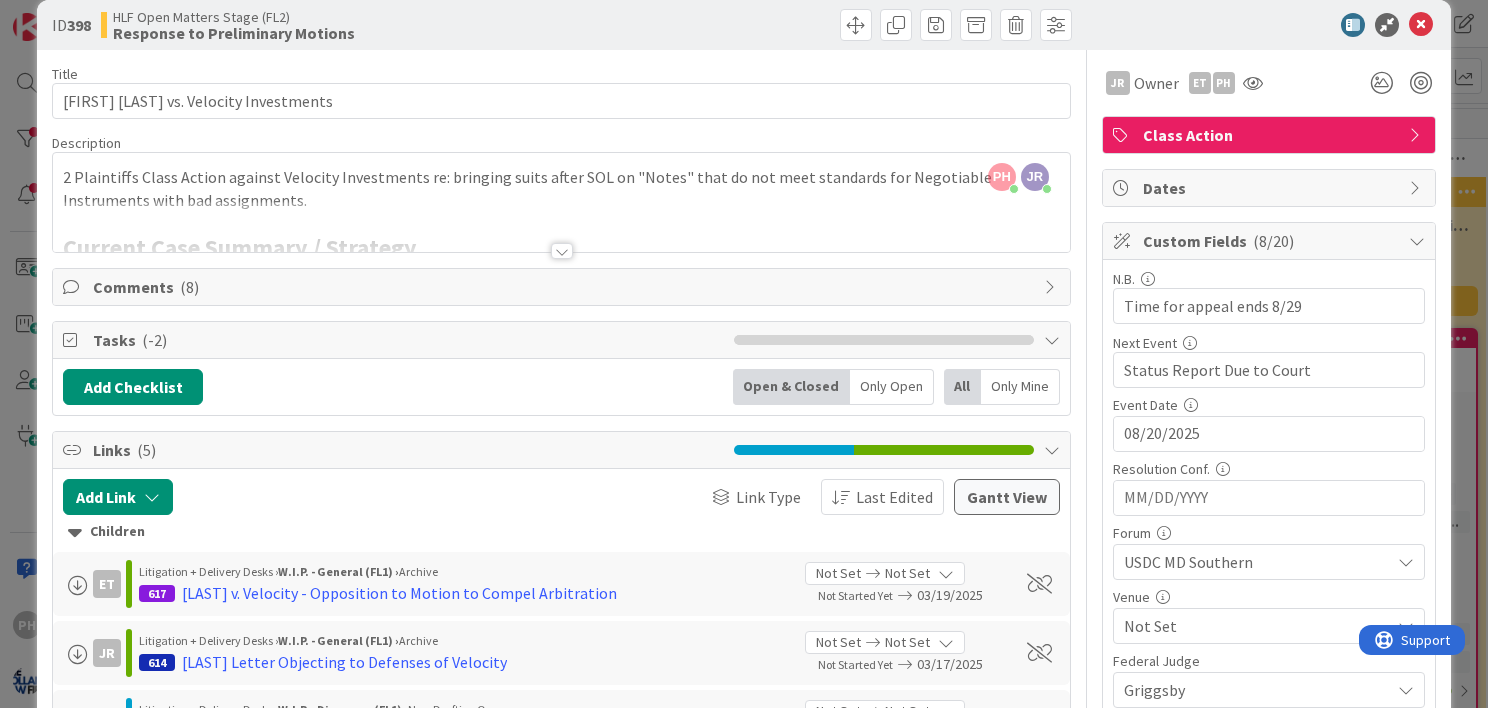 scroll, scrollTop: 0, scrollLeft: 0, axis: both 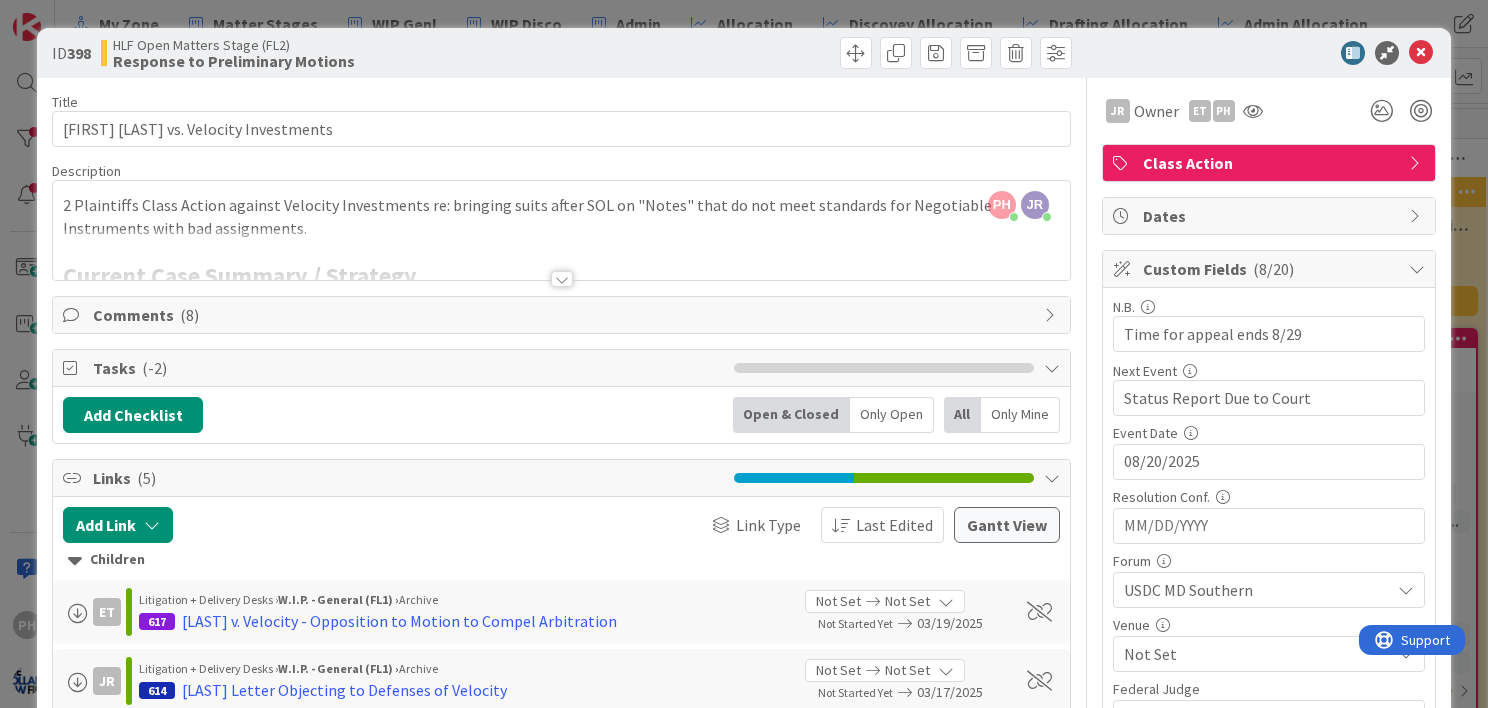click on "Tasks ( -2 )" at bounding box center [408, 368] 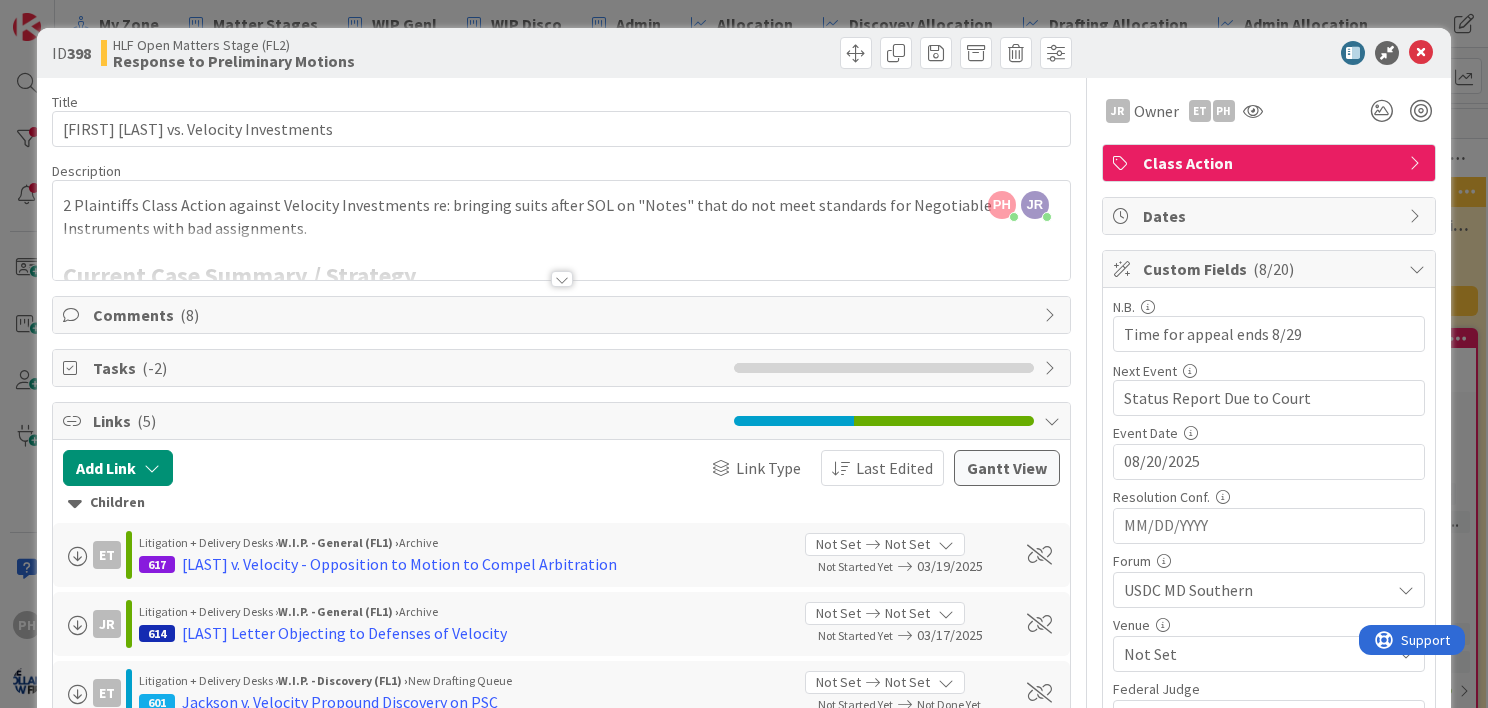 click on "Tasks ( -2 )" at bounding box center (561, 368) 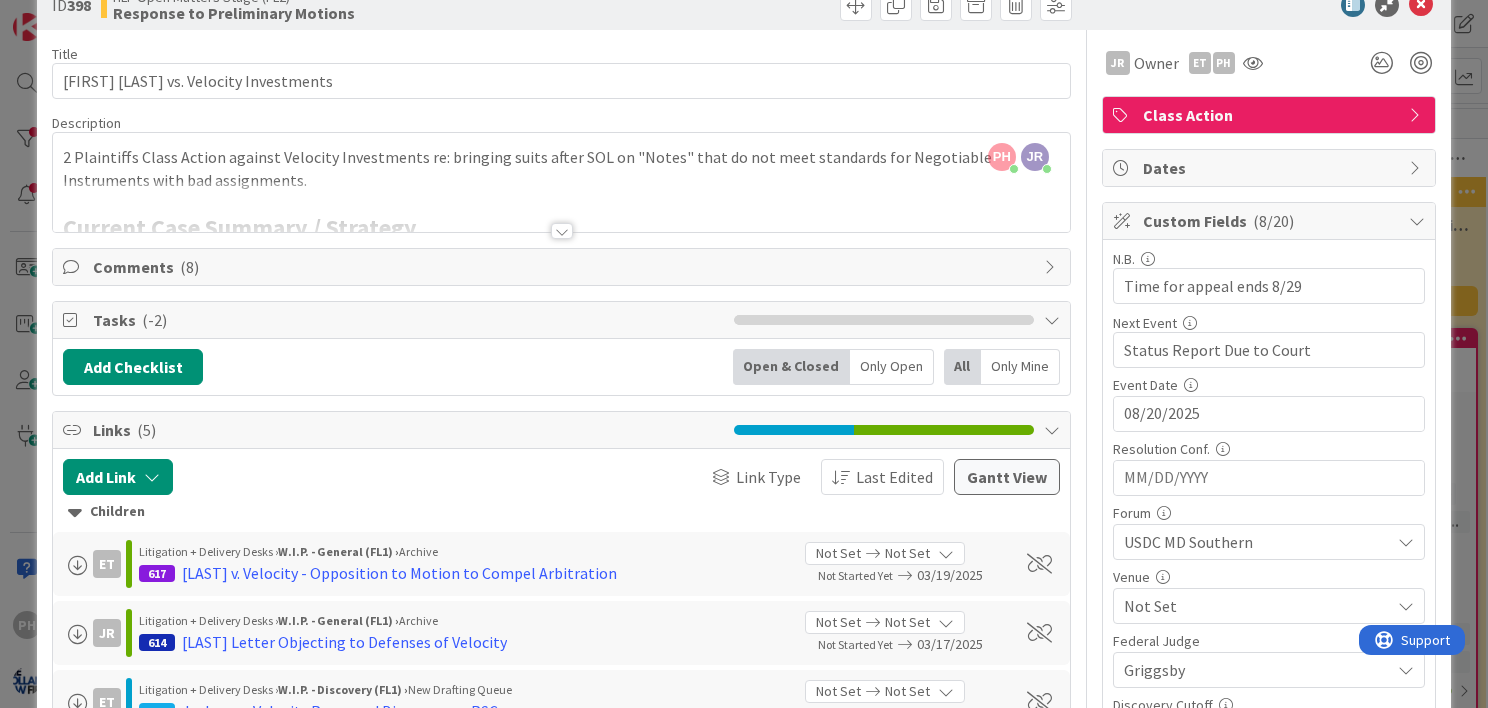 scroll, scrollTop: 56, scrollLeft: 0, axis: vertical 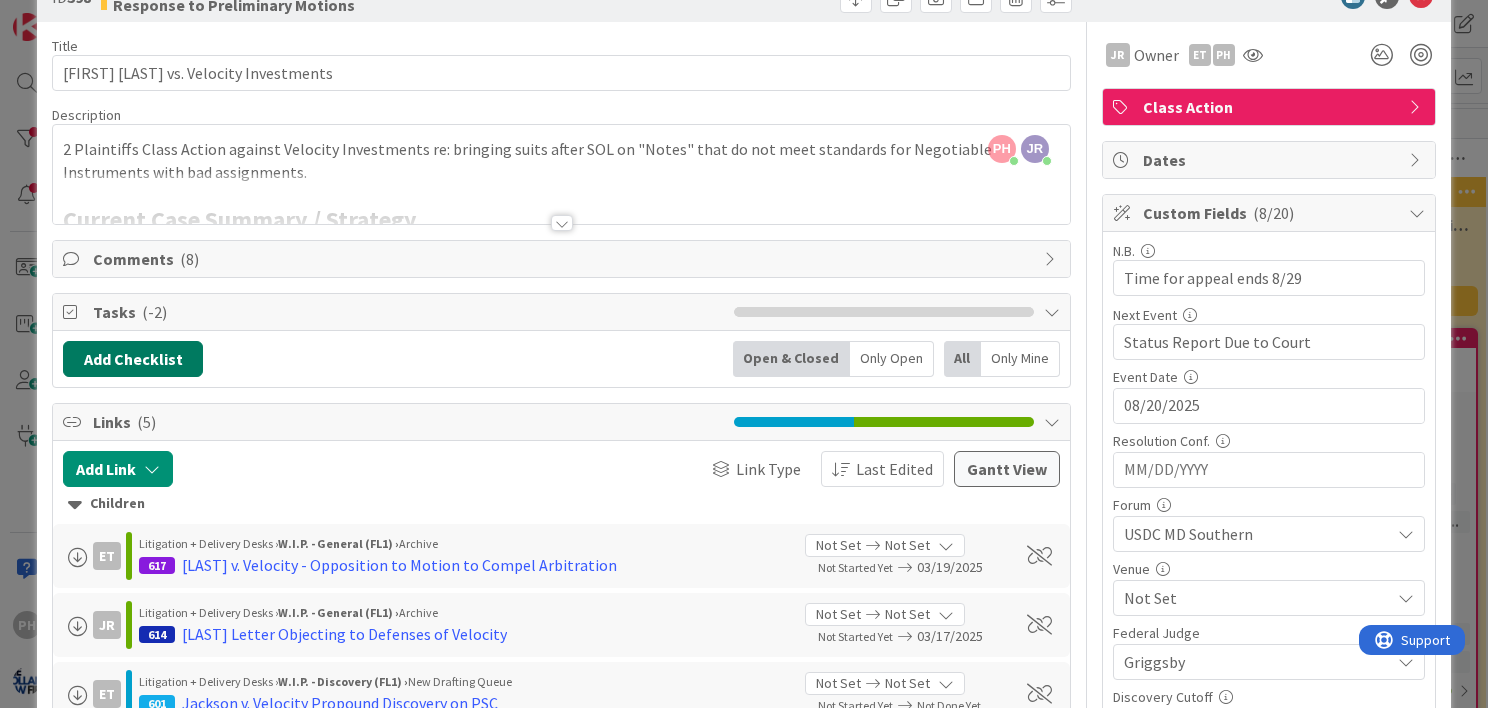 click on "Add Checklist" at bounding box center [133, 359] 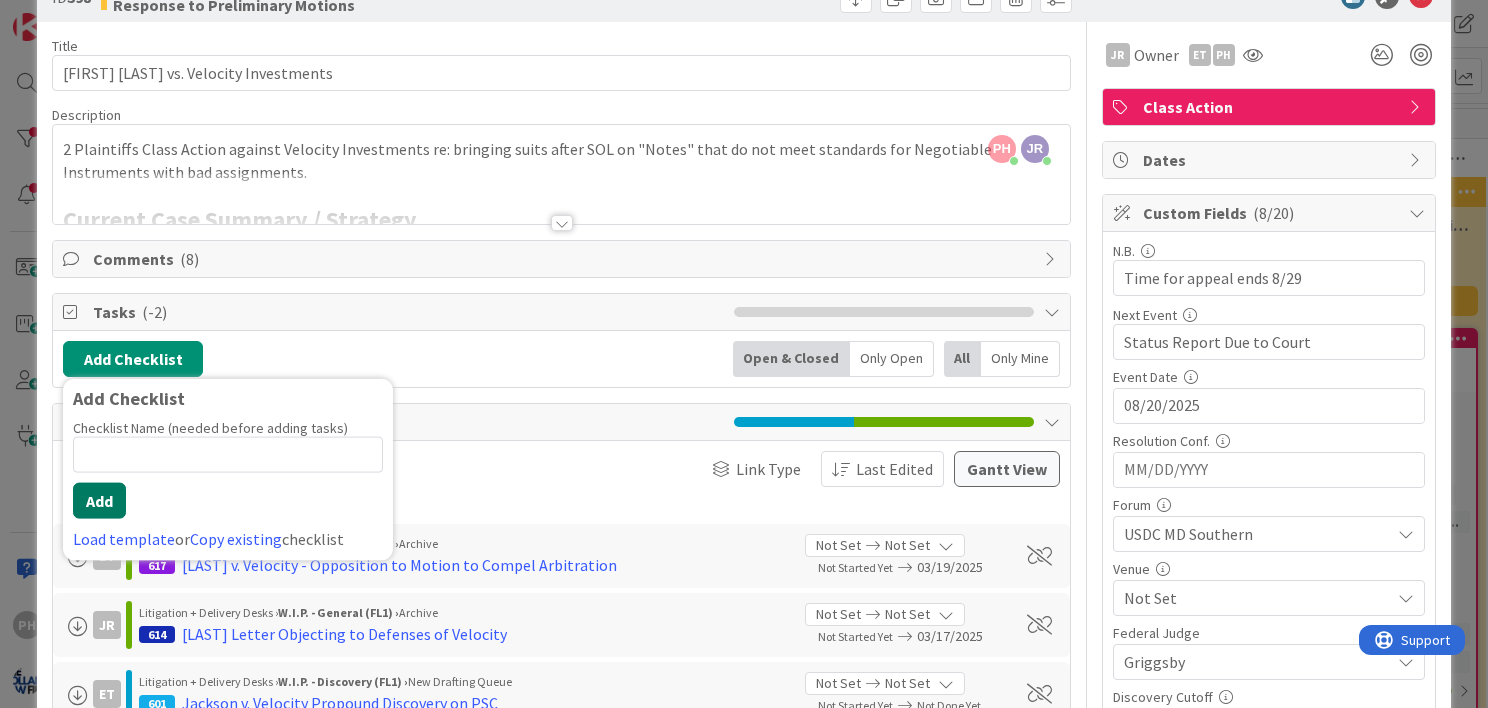 click on "Add" at bounding box center [99, 501] 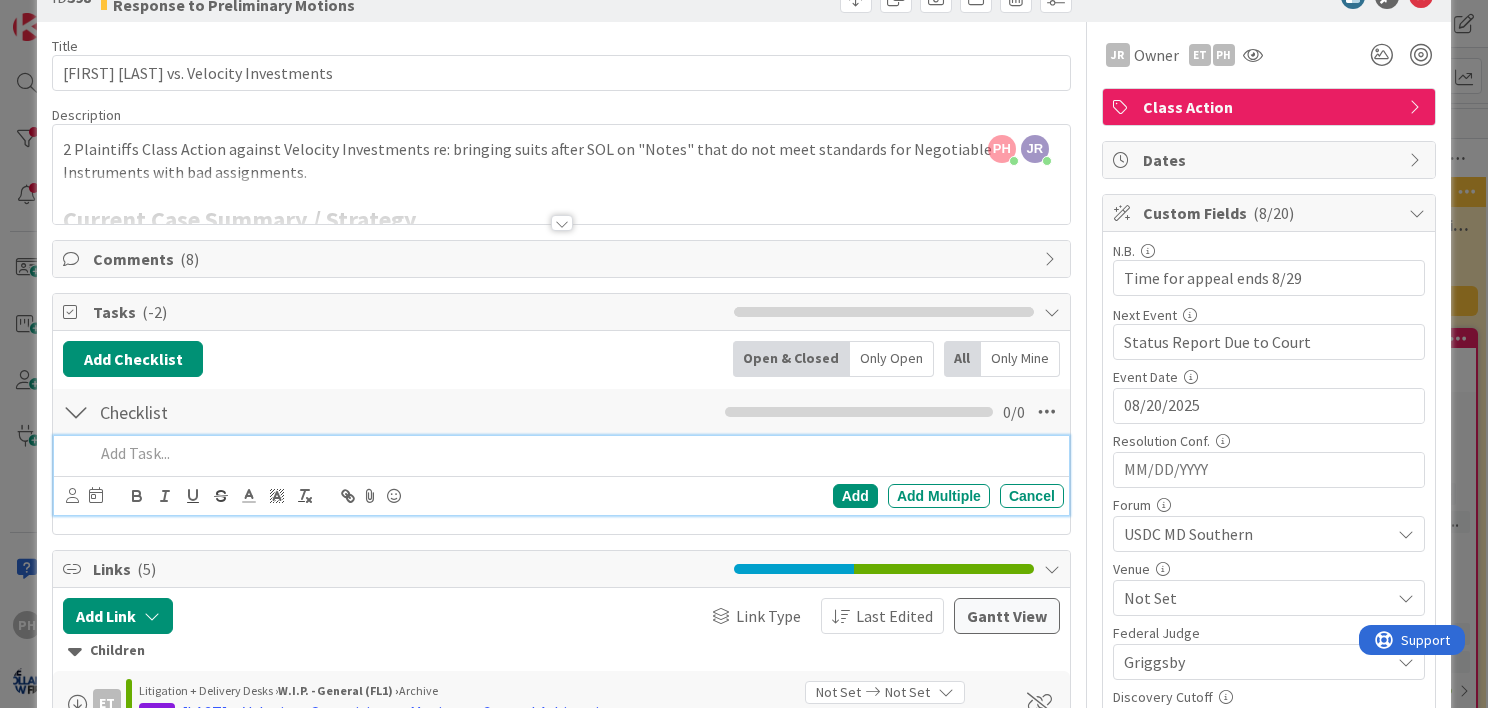 type 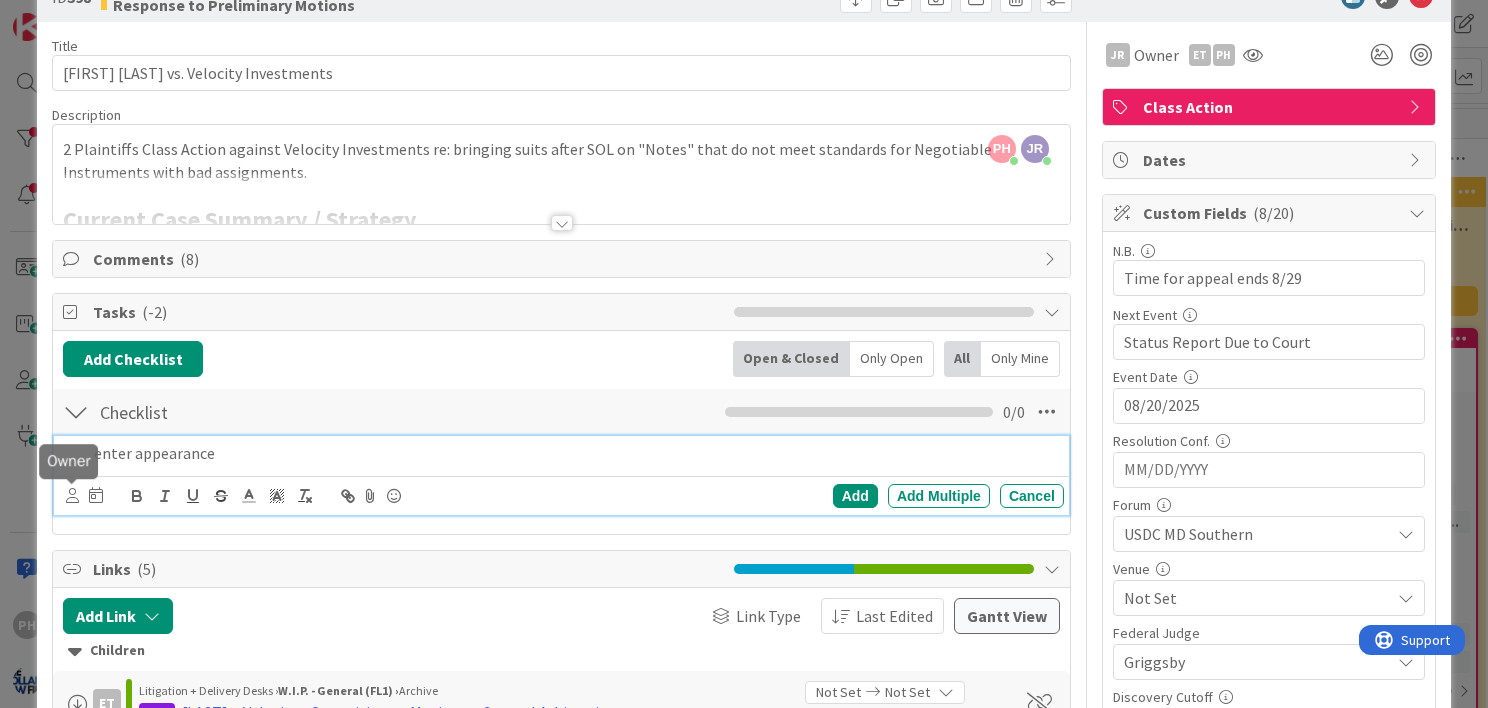click at bounding box center [72, 495] 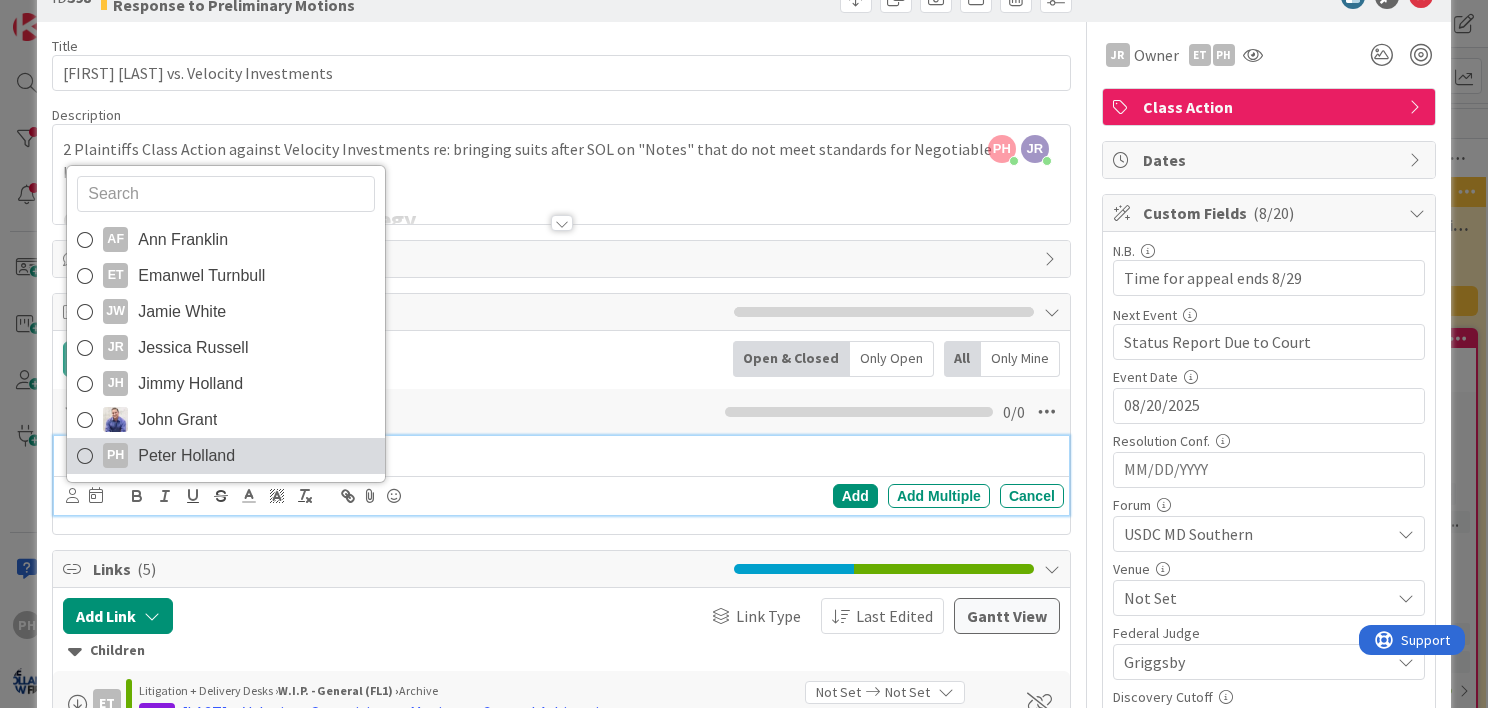 click on "PH" at bounding box center (115, 455) 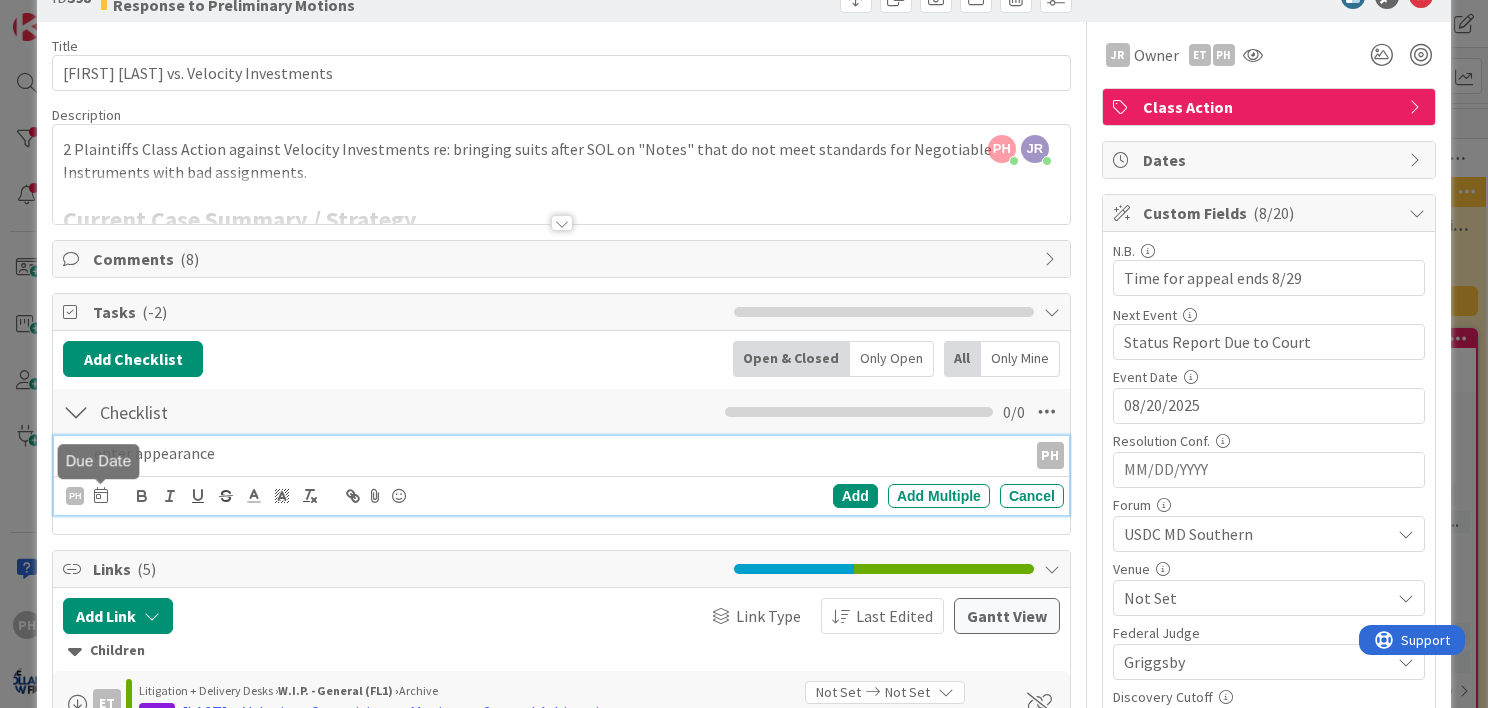 click at bounding box center [101, 495] 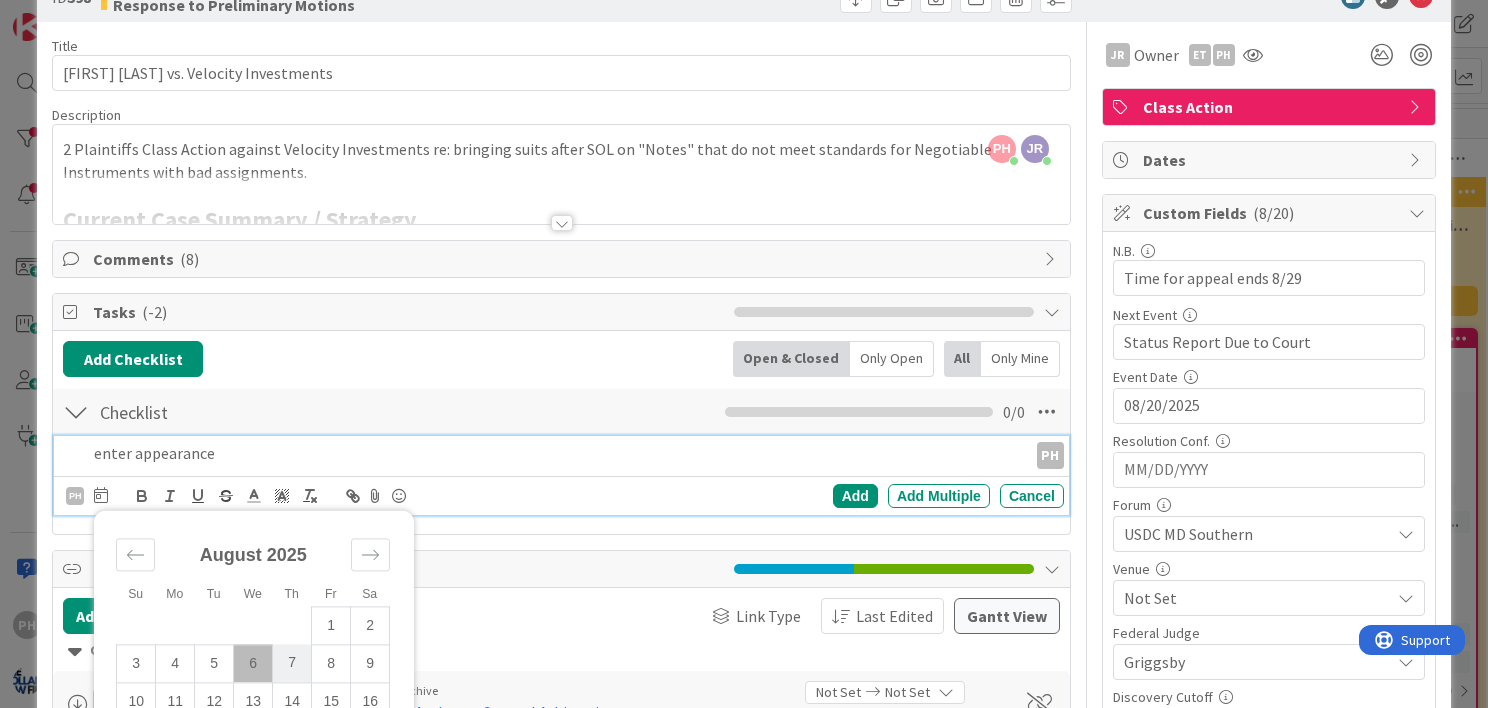 click on "7" at bounding box center (292, 664) 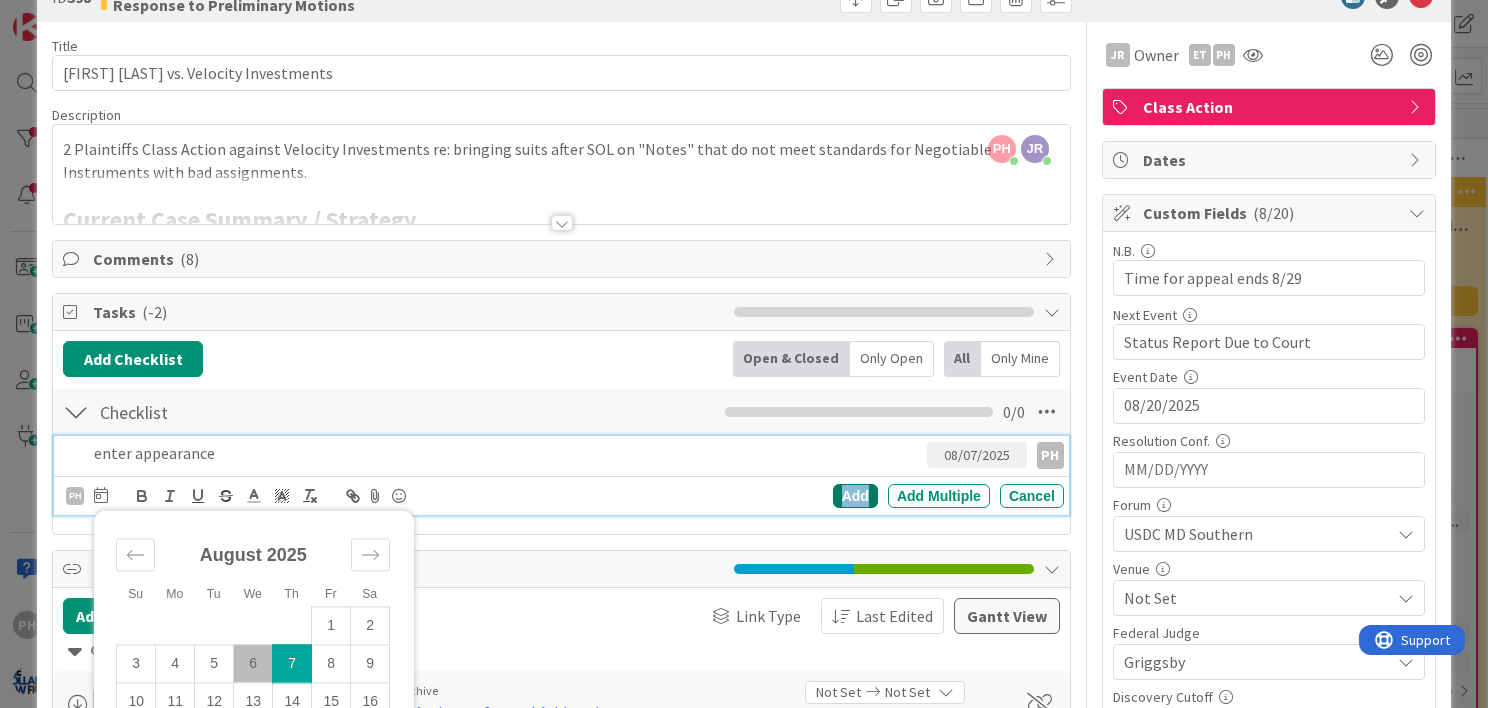 click on "Add" at bounding box center (855, 496) 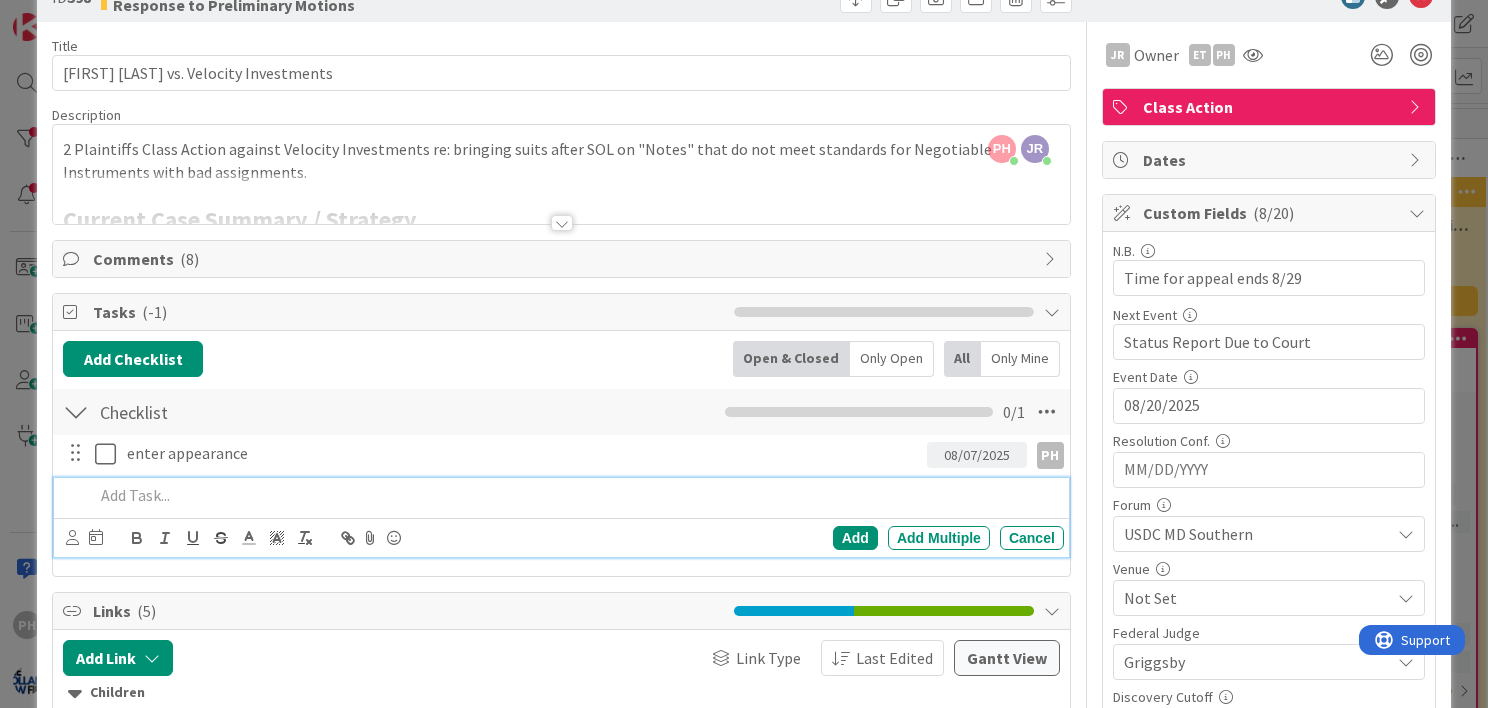 click at bounding box center [575, 495] 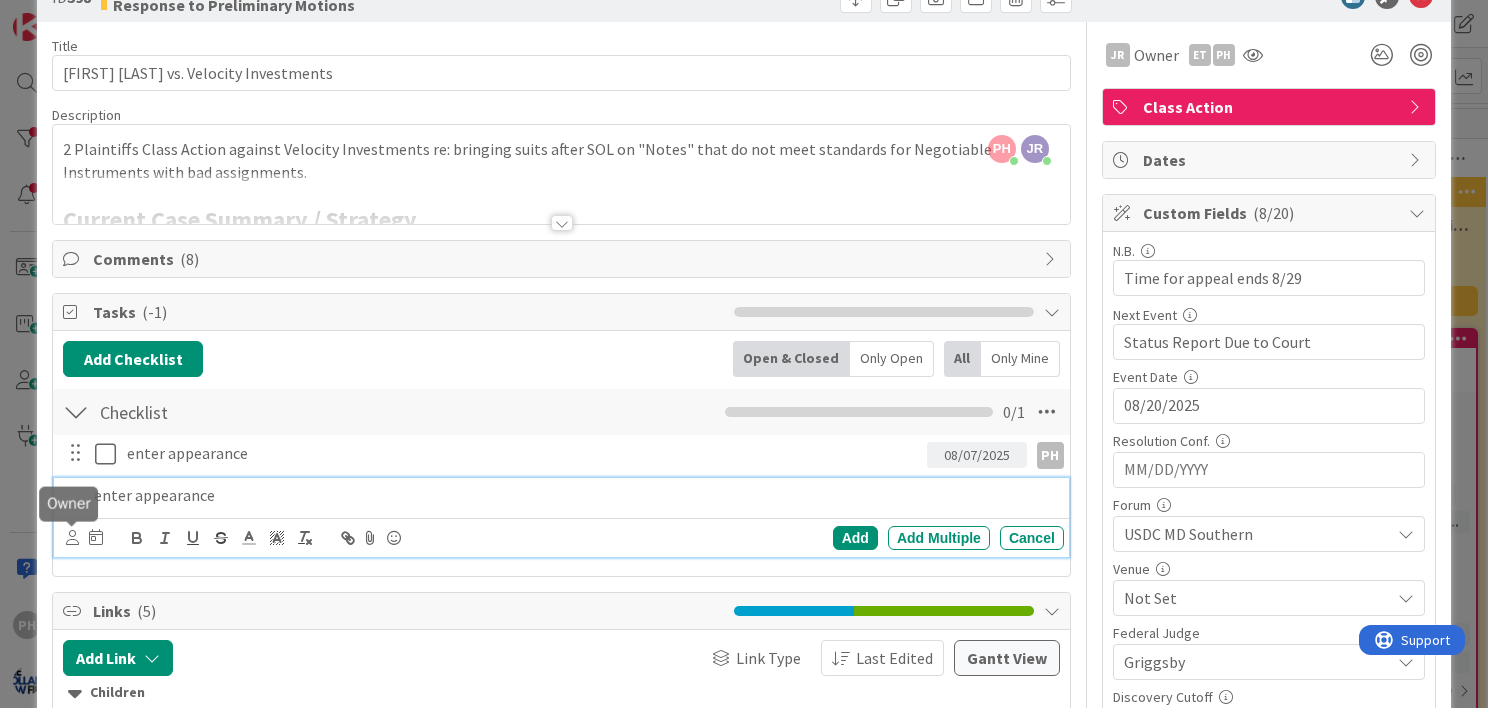 click at bounding box center (72, 537) 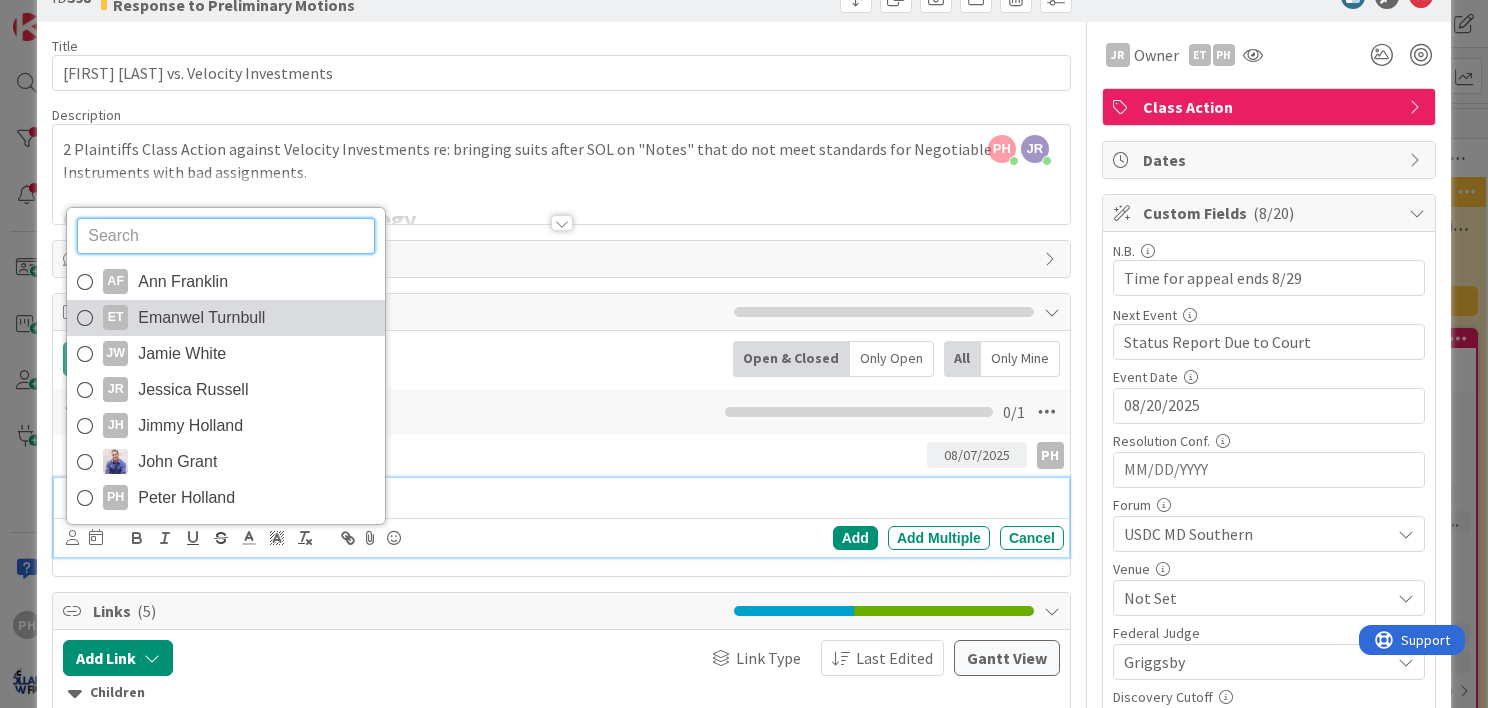 click on "Emanwel Turnbull" at bounding box center [201, 318] 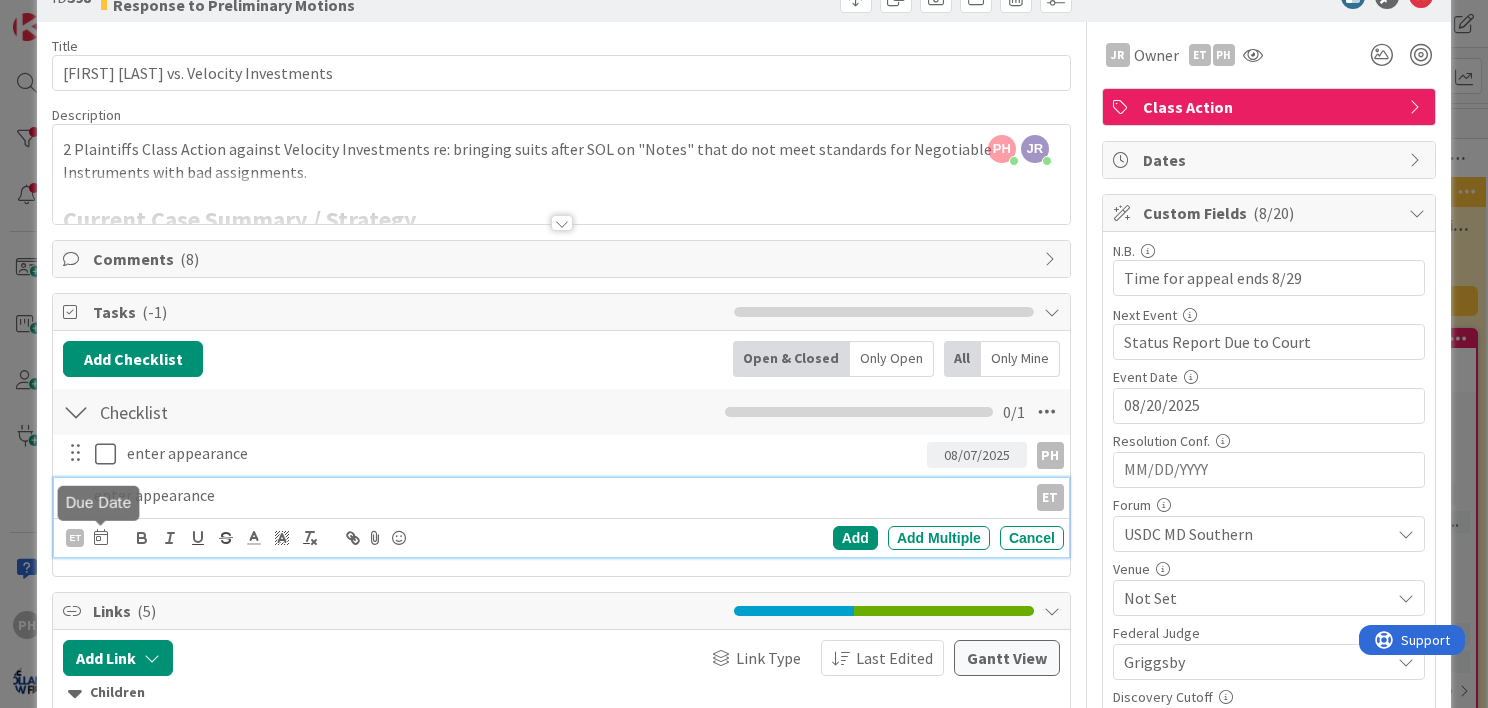 click at bounding box center [101, 537] 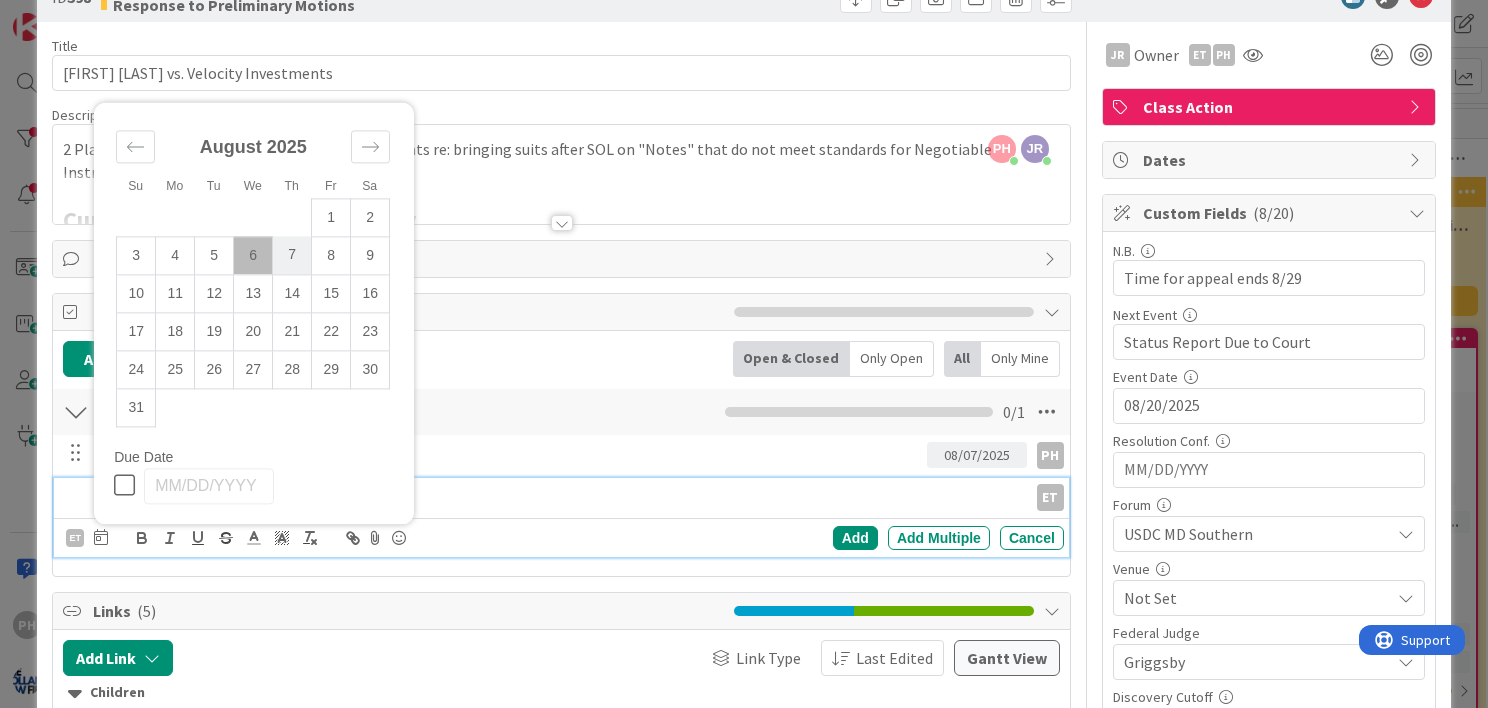 click on "7" at bounding box center (292, 256) 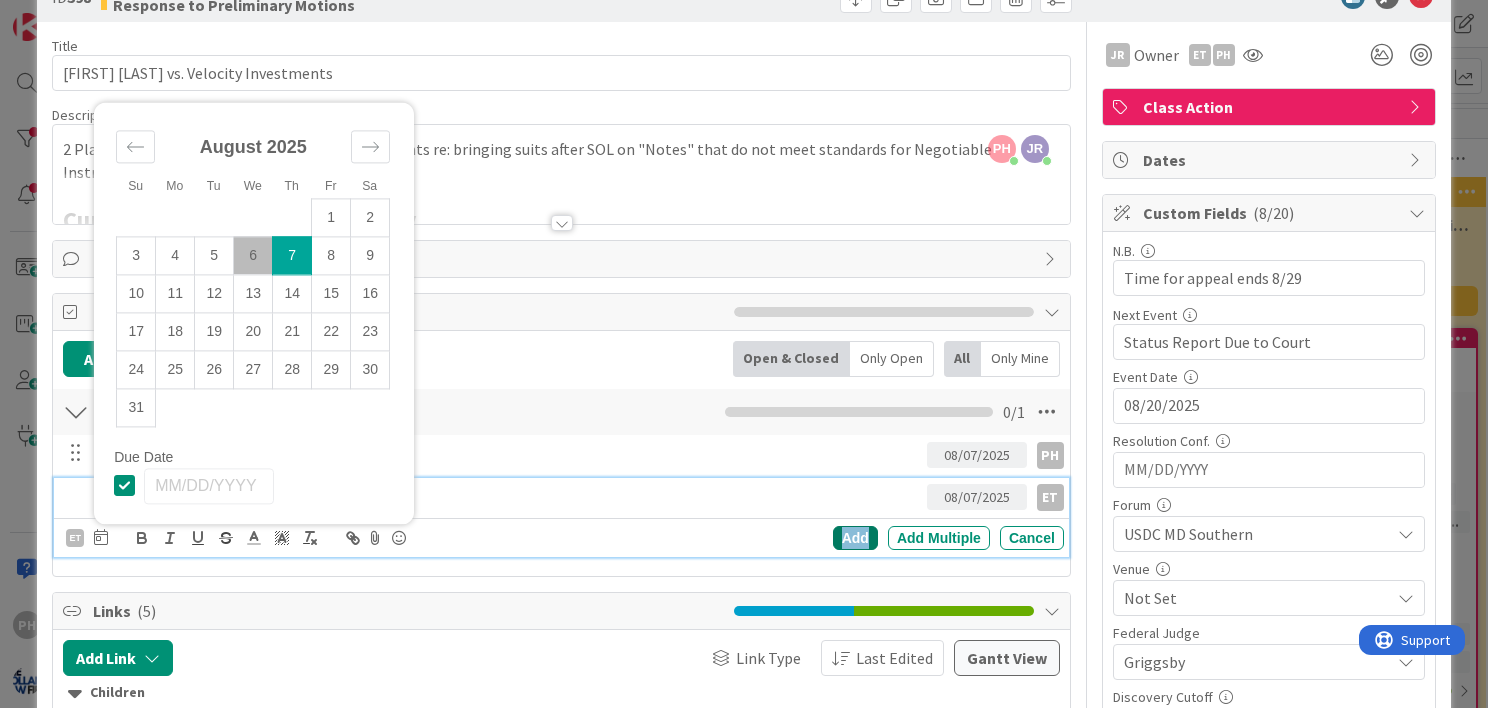 click on "Add" at bounding box center [855, 538] 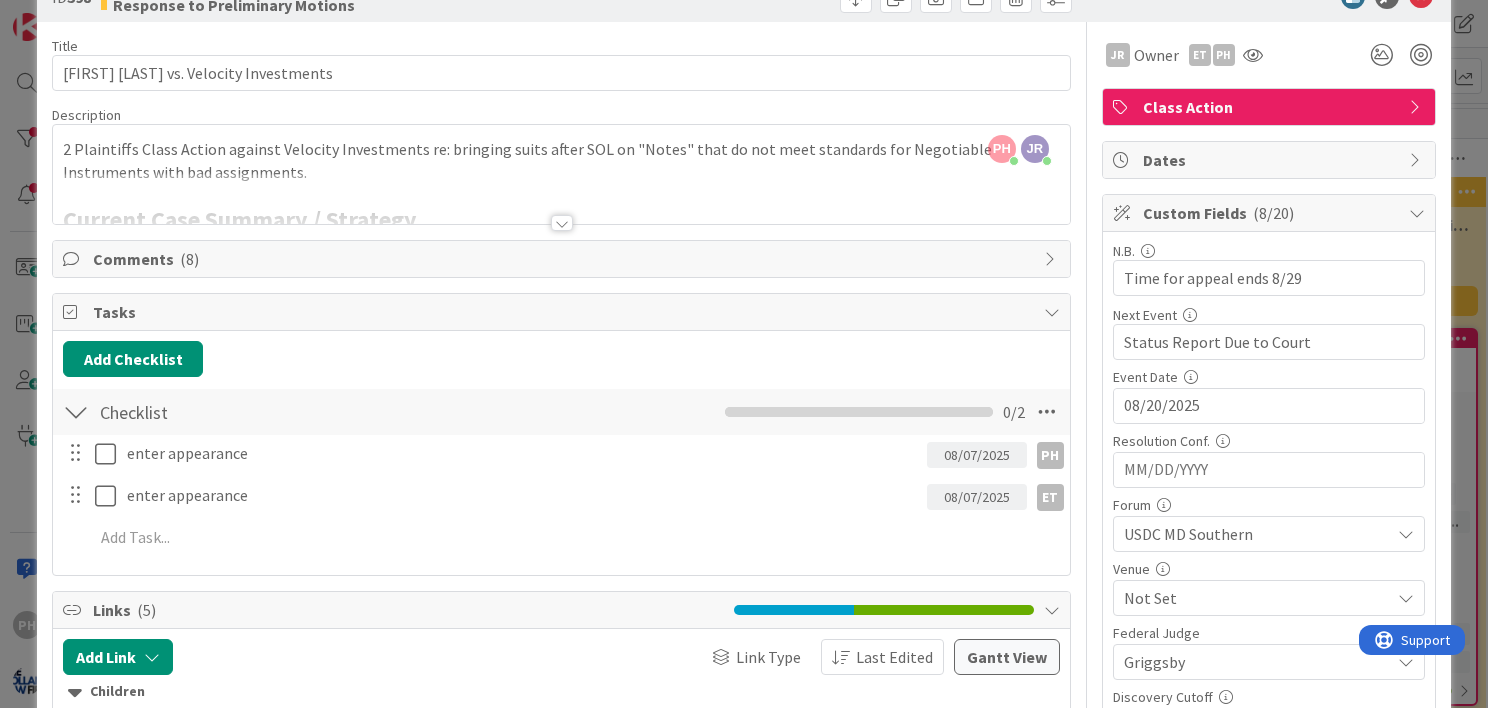 scroll, scrollTop: 0, scrollLeft: 0, axis: both 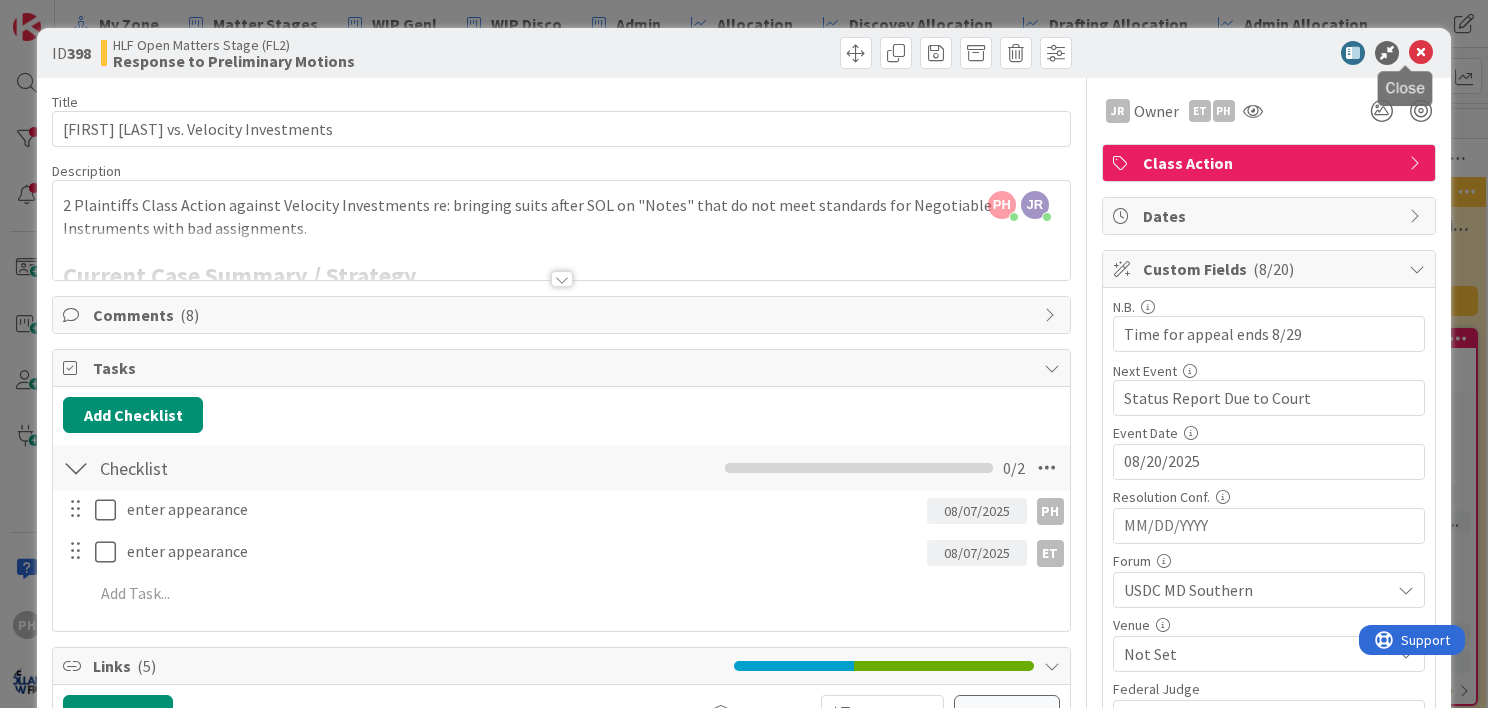 click at bounding box center [1421, 53] 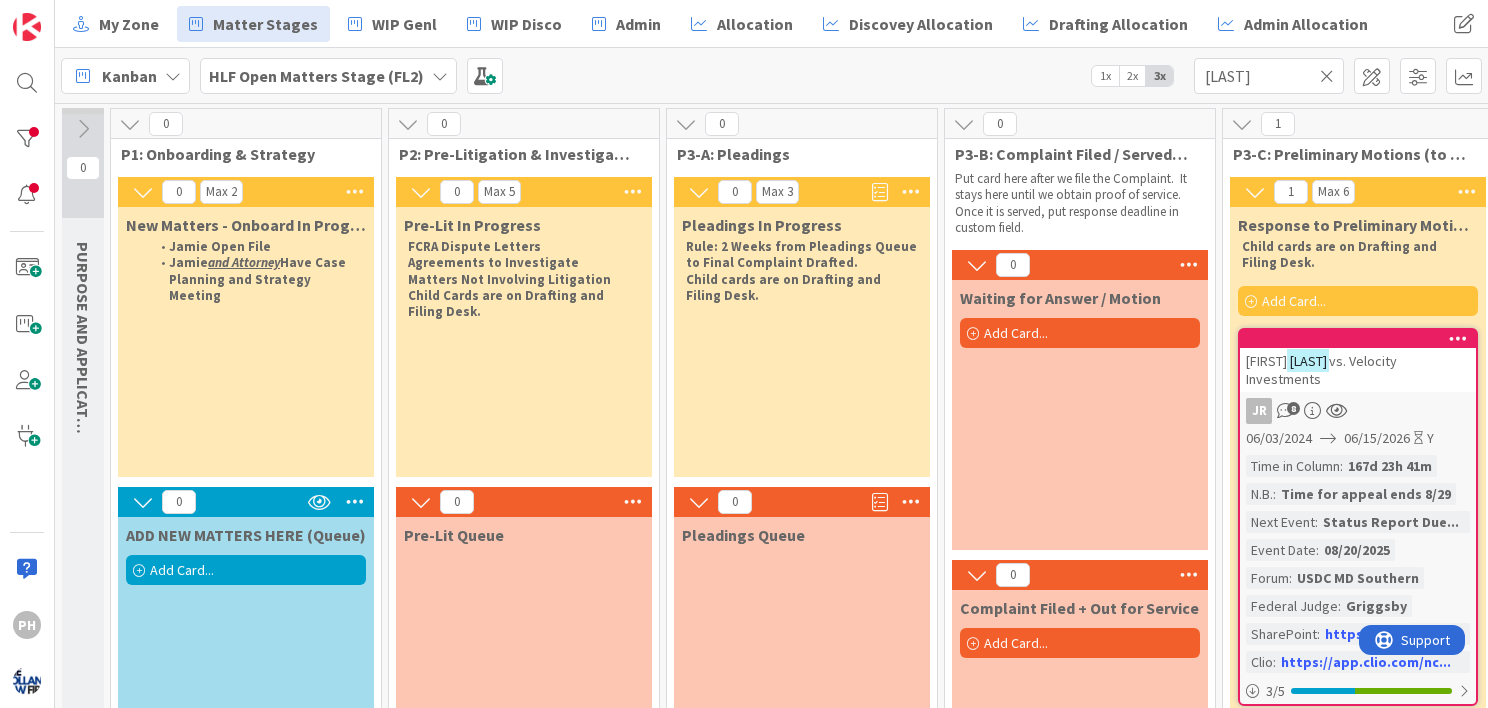 scroll, scrollTop: 11, scrollLeft: 0, axis: vertical 